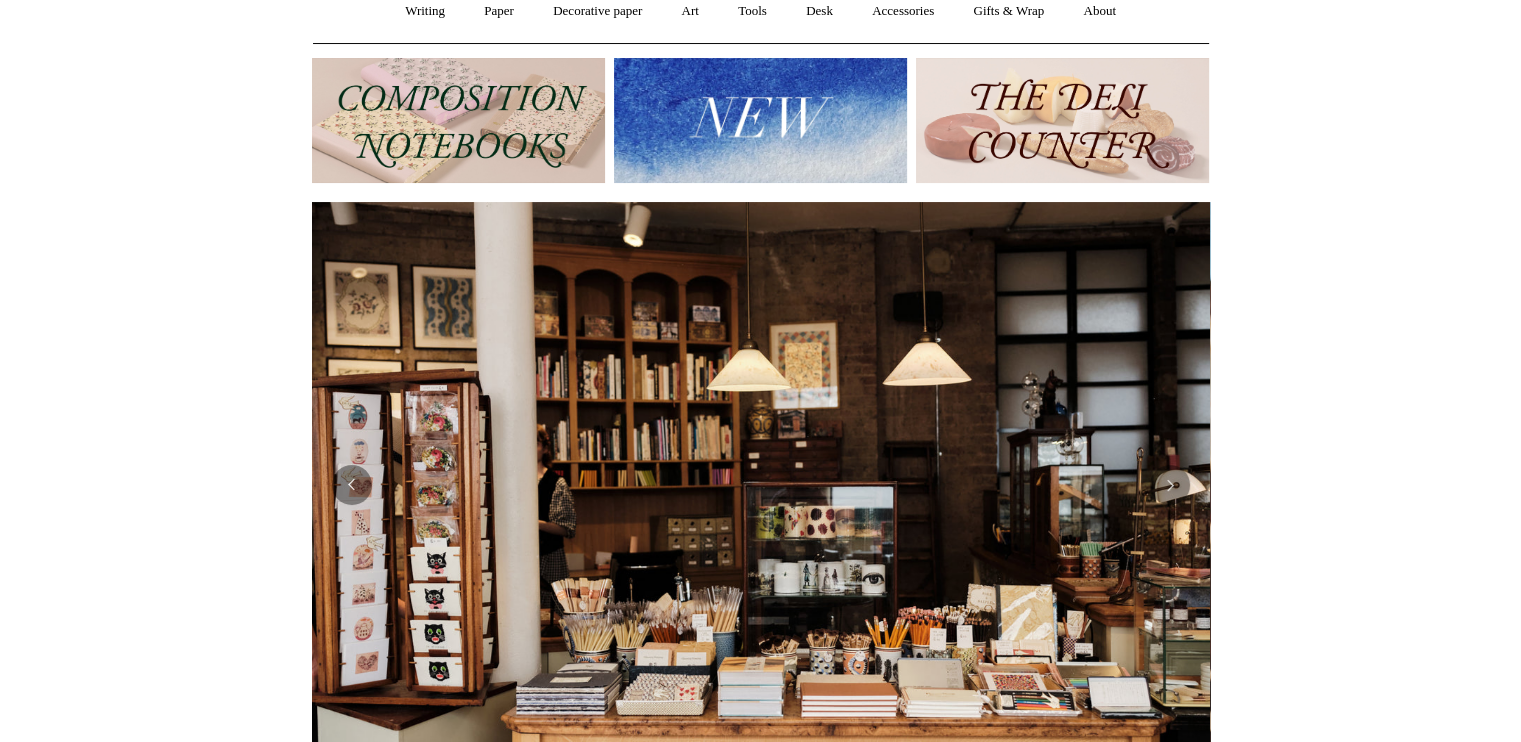 scroll, scrollTop: 195, scrollLeft: 0, axis: vertical 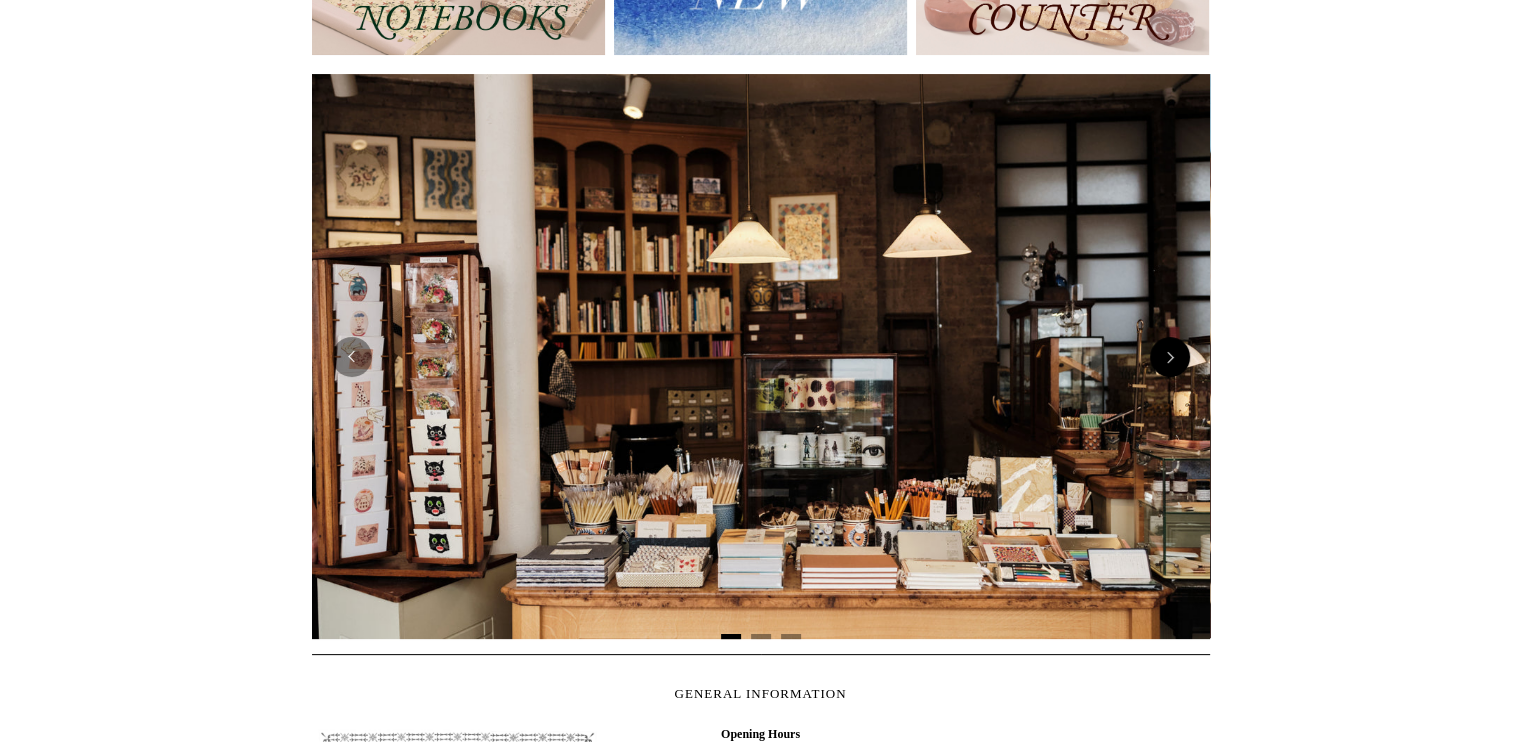 click at bounding box center [1170, 357] 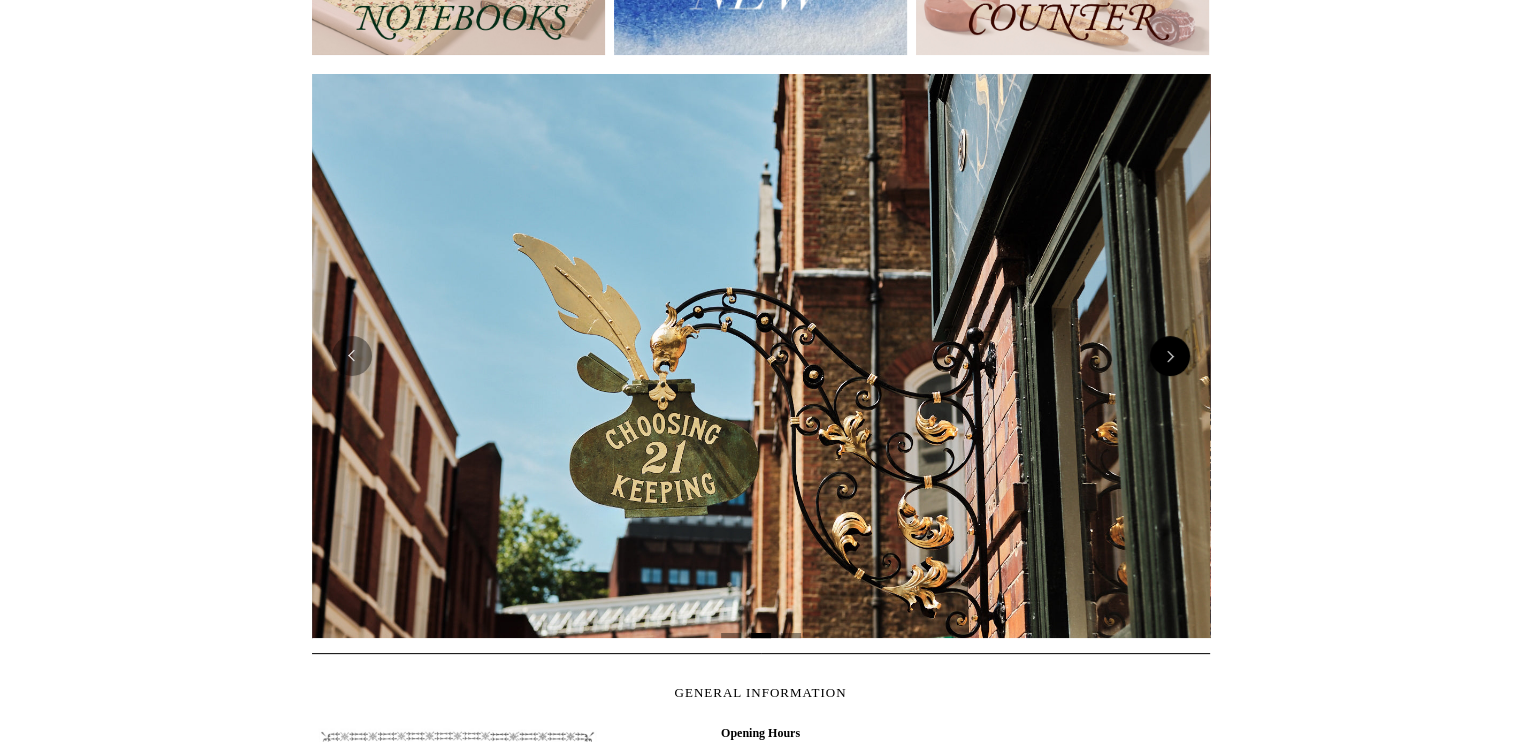 click at bounding box center (1170, 356) 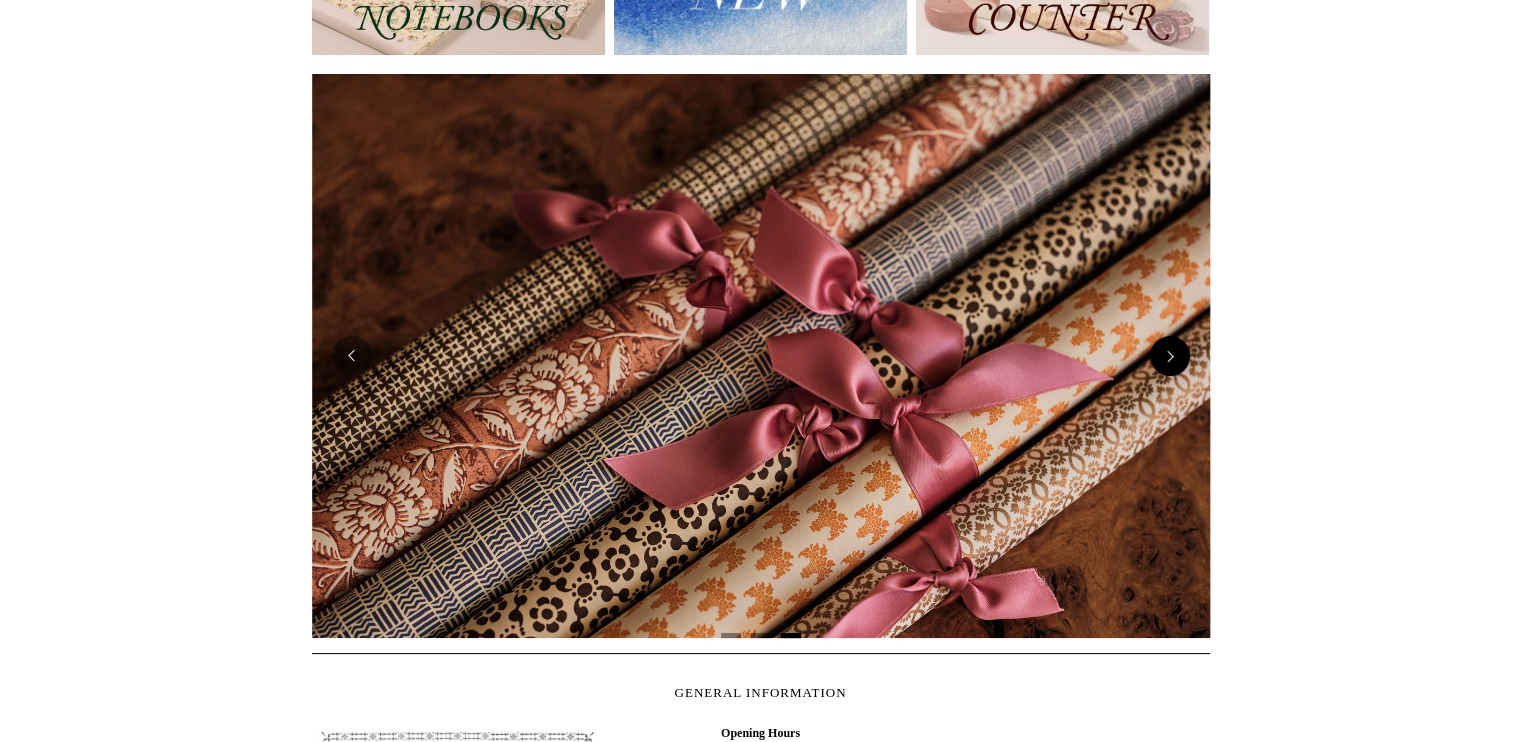 click at bounding box center [1170, 356] 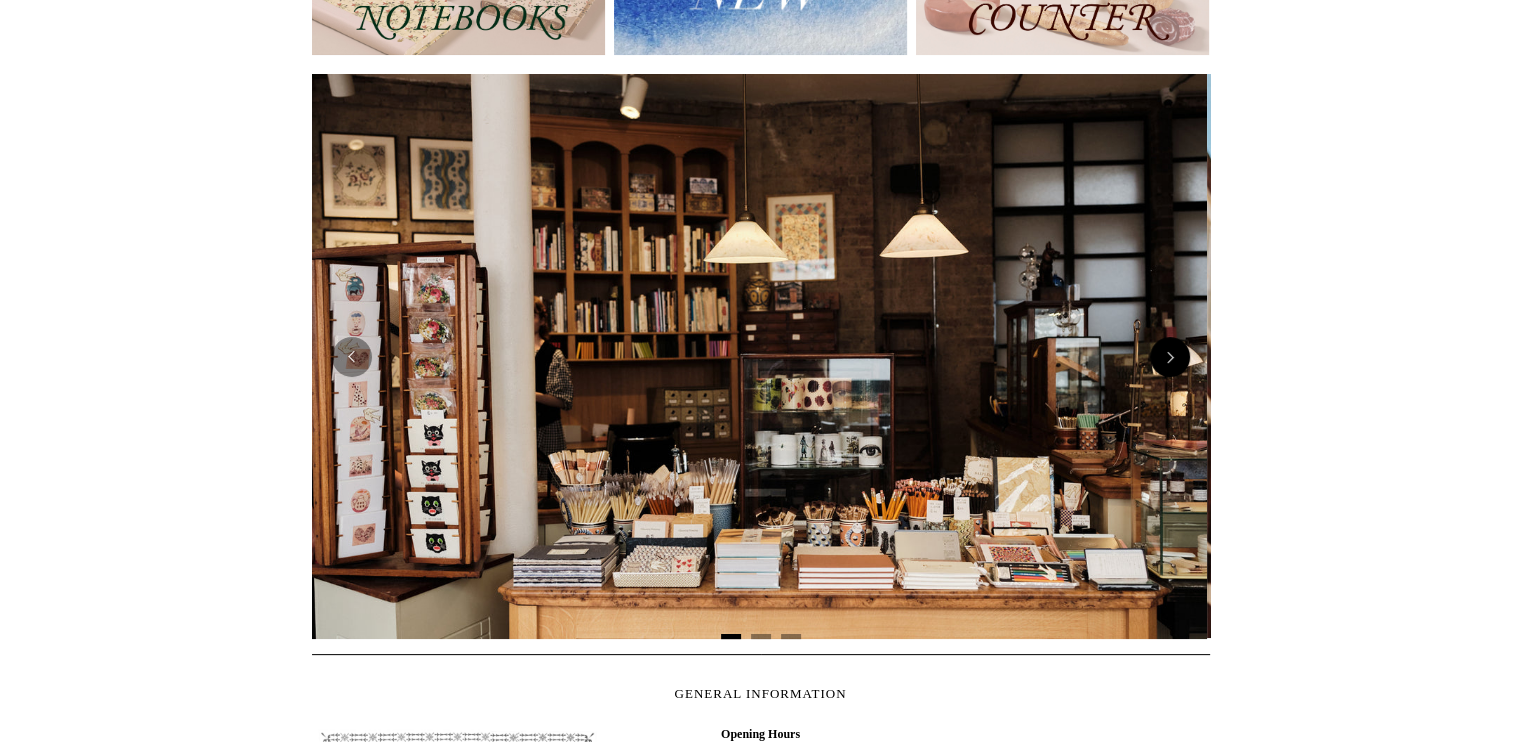 scroll, scrollTop: 0, scrollLeft: 0, axis: both 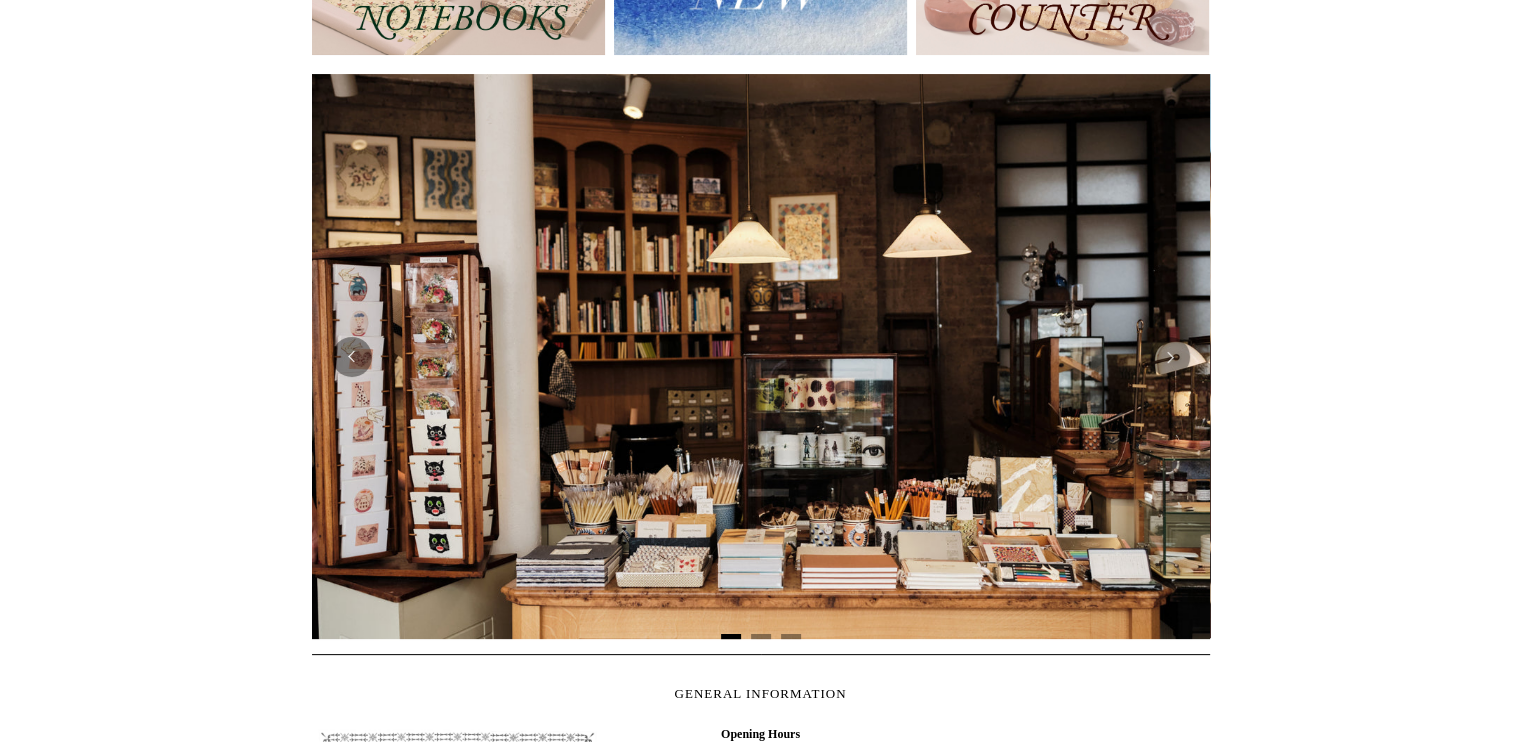 click on "Menu
Choosing Keeping
*
Shipping Information
Shopping Basket (0)
*
⤺
+ +" at bounding box center (760, 514) 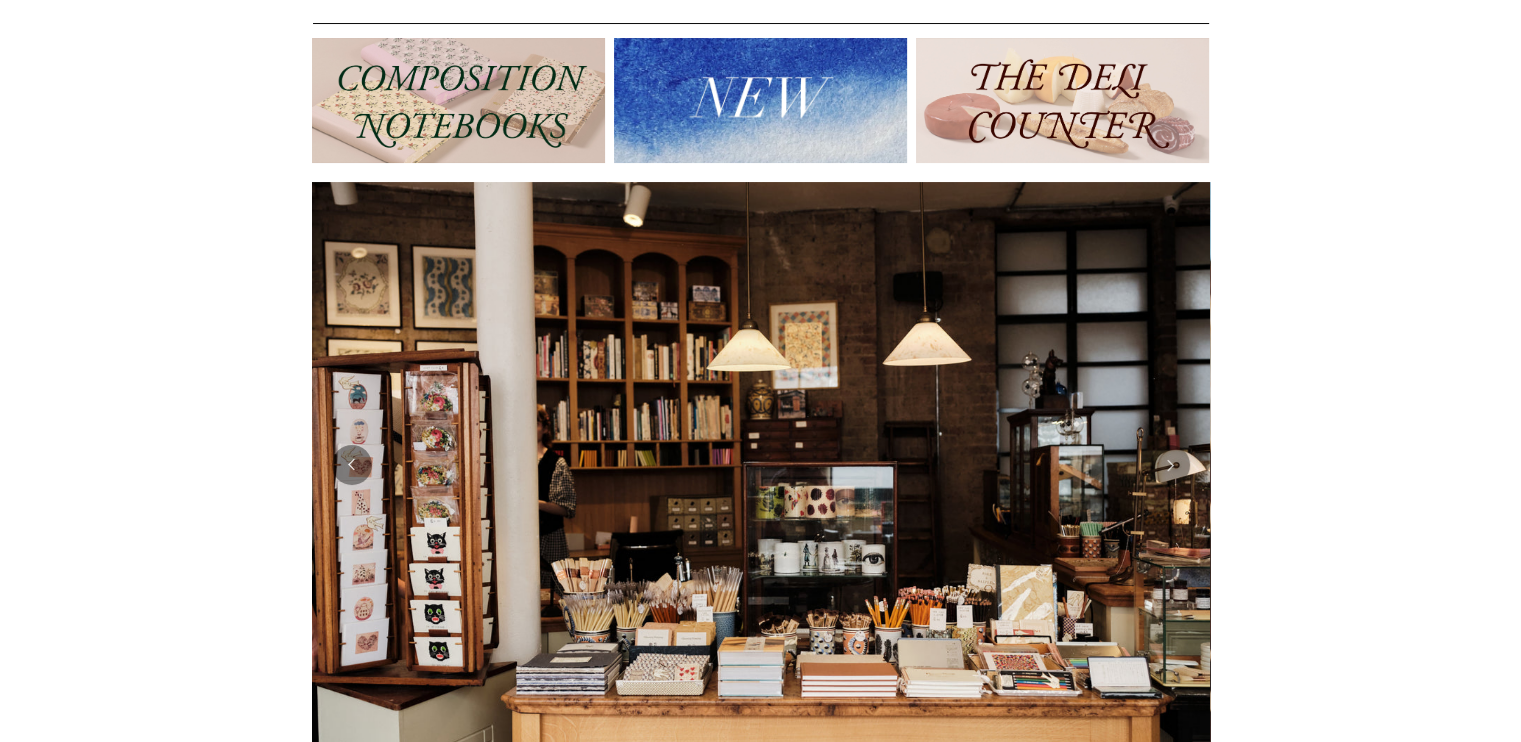 scroll, scrollTop: 0, scrollLeft: 0, axis: both 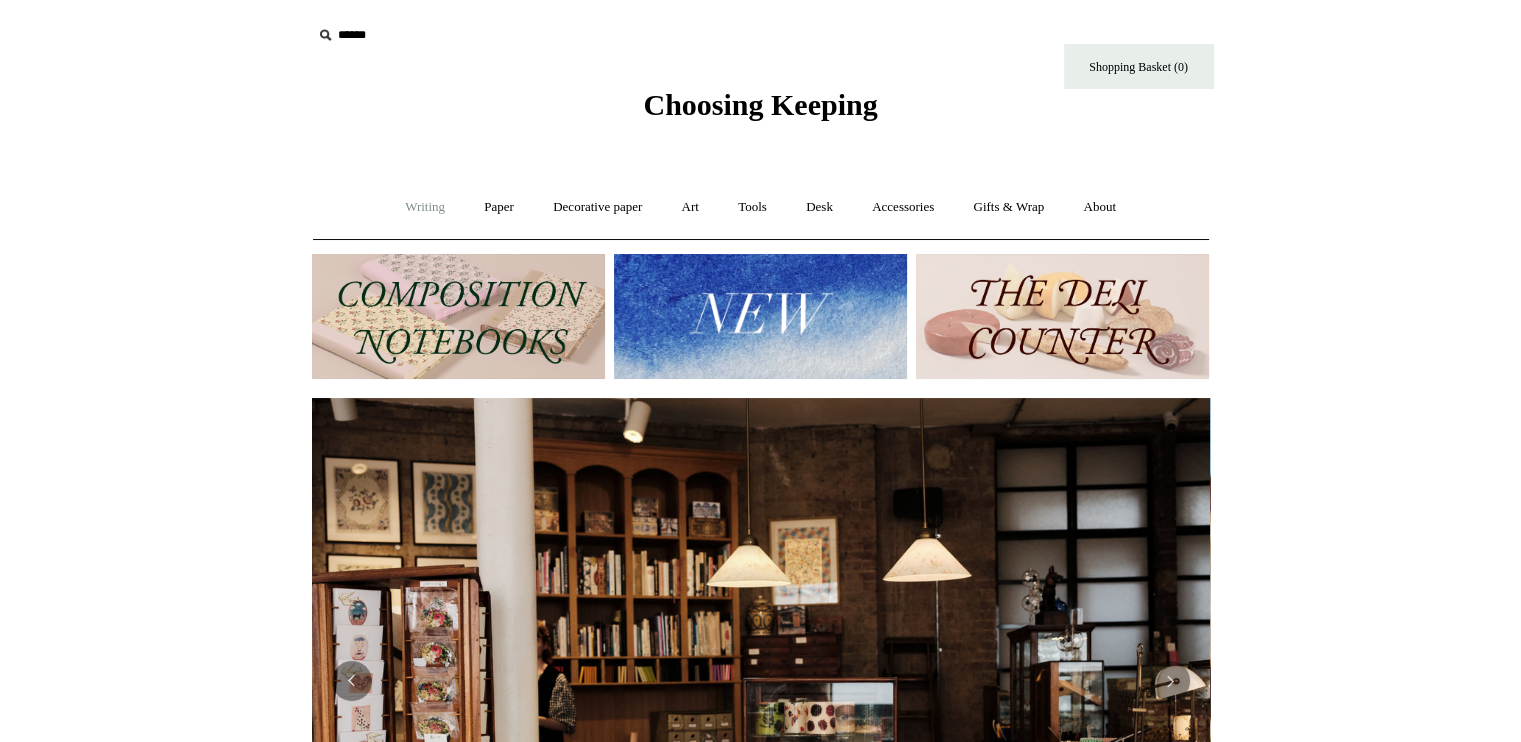 click on "Writing +" at bounding box center [425, 207] 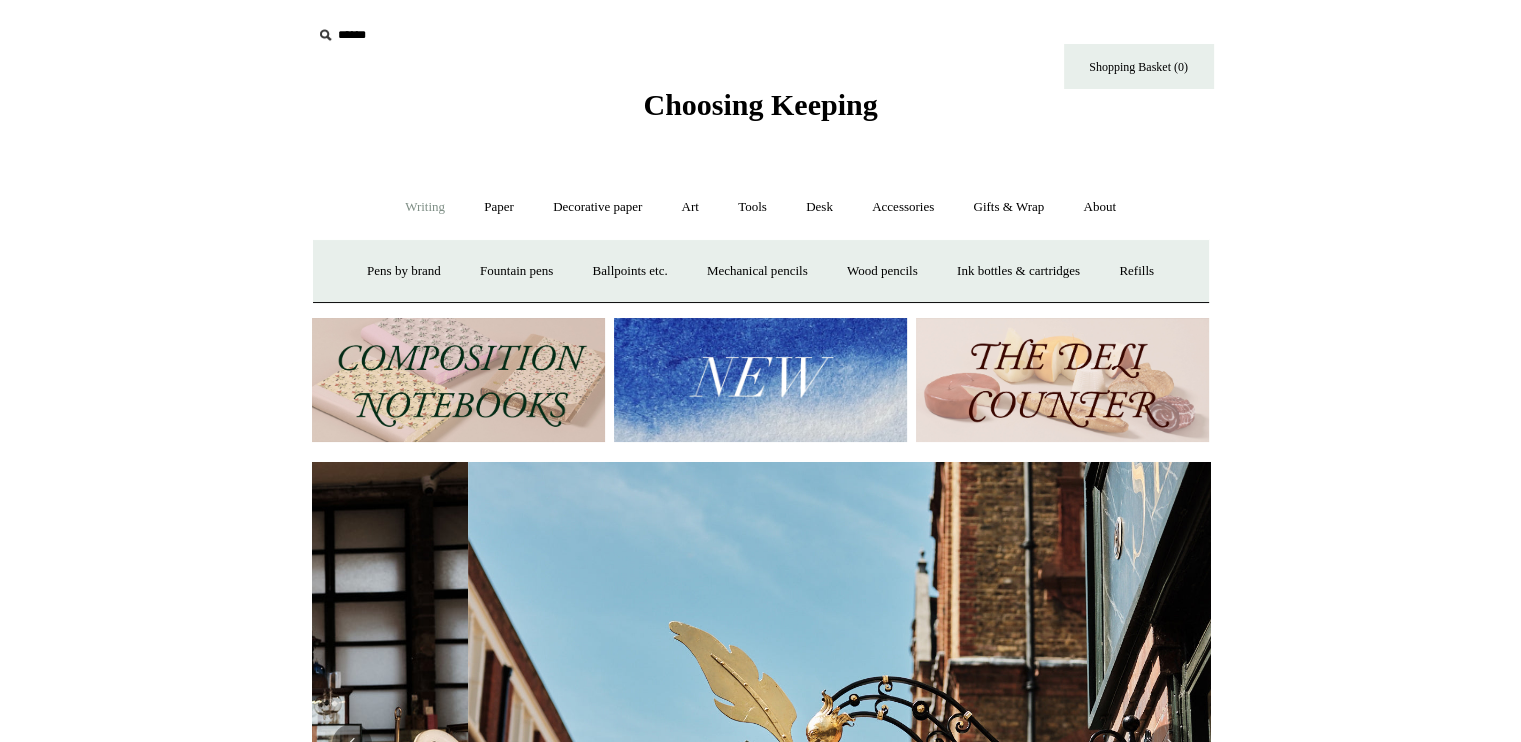 scroll, scrollTop: 0, scrollLeft: 898, axis: horizontal 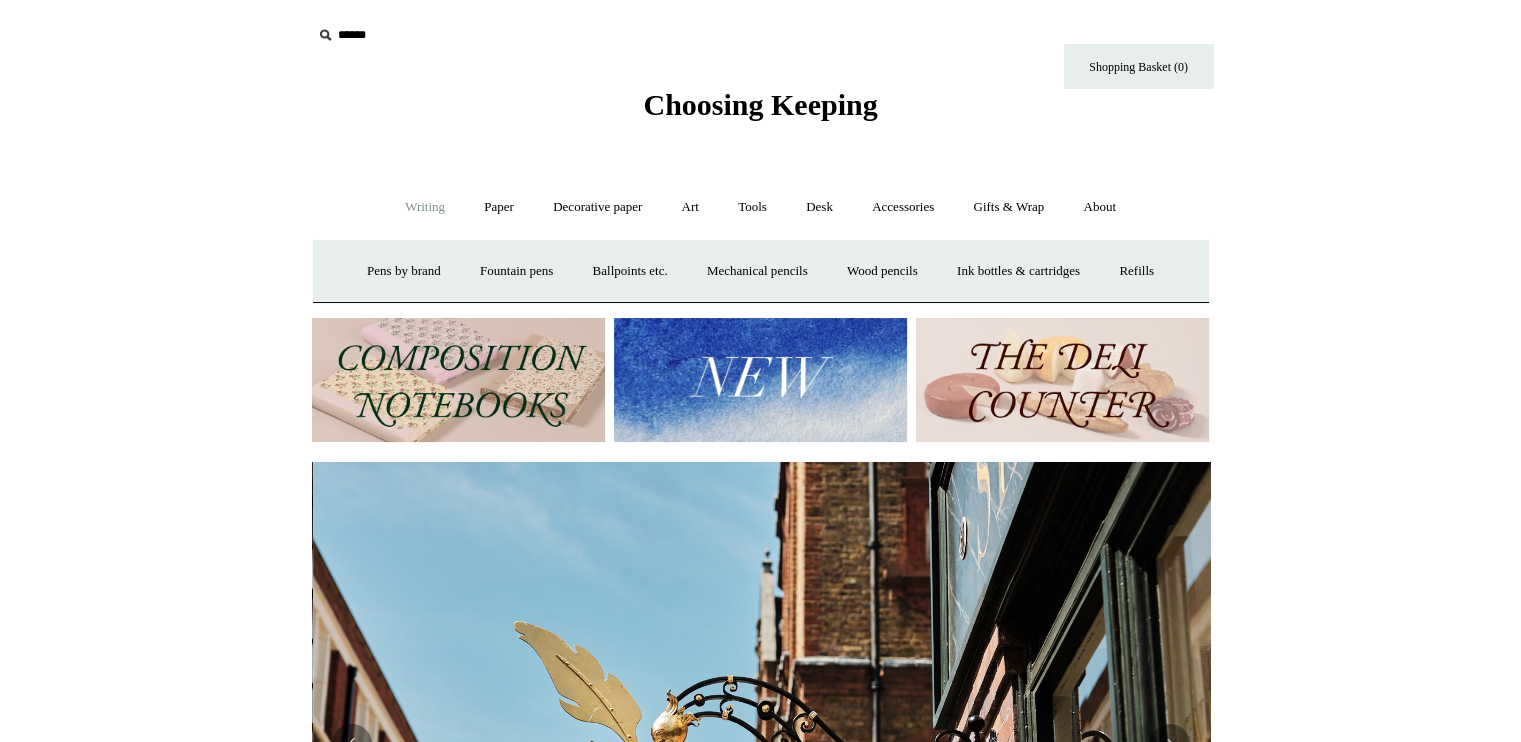 click on "Writing -
Pens by brand +
Kaweco
Lamy
Ohnishi Seisakusho
Pelikan
Tetzbo
Pilot
Platinum
Sailor
Steve Harrison
Fountain pens +" at bounding box center [760, 207] 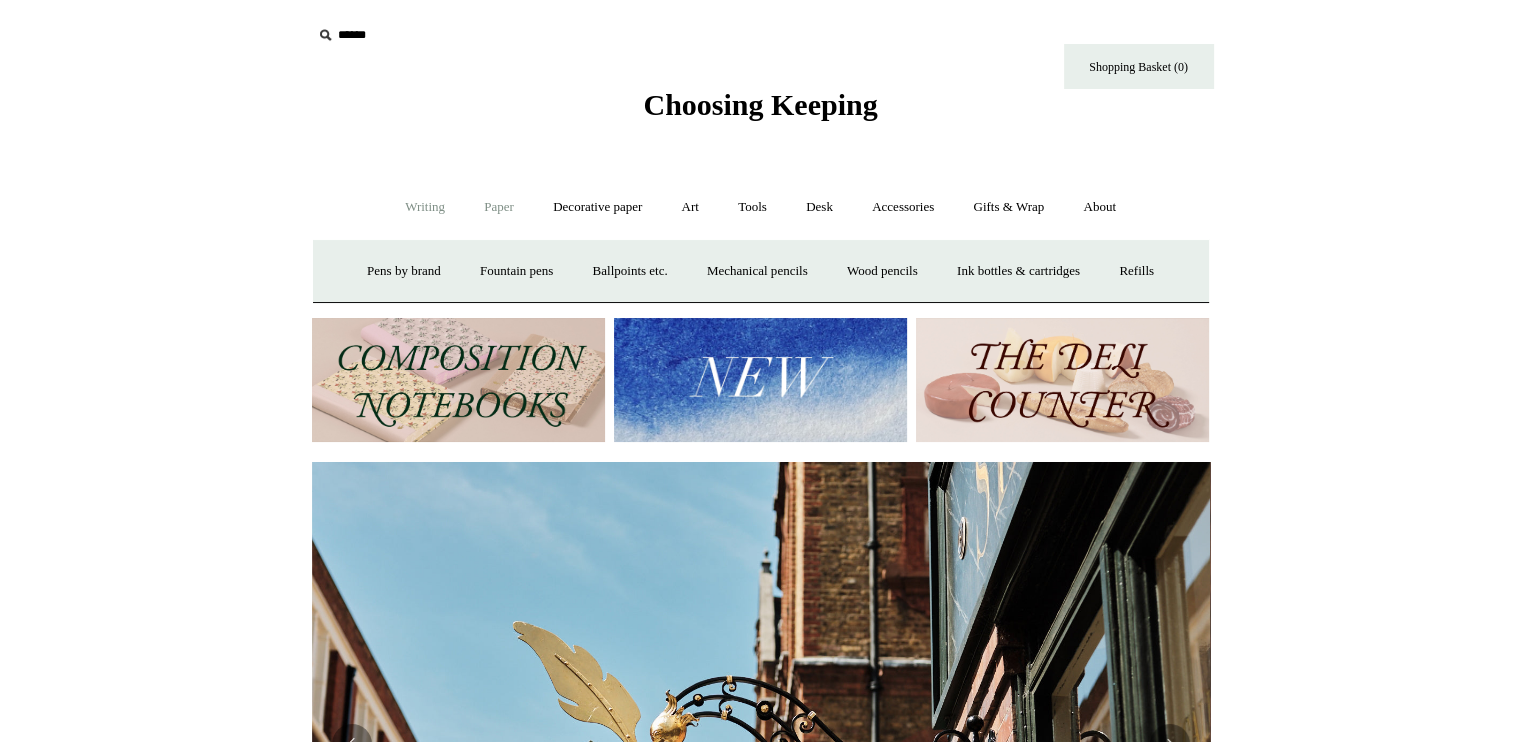 click on "Paper +" at bounding box center [499, 207] 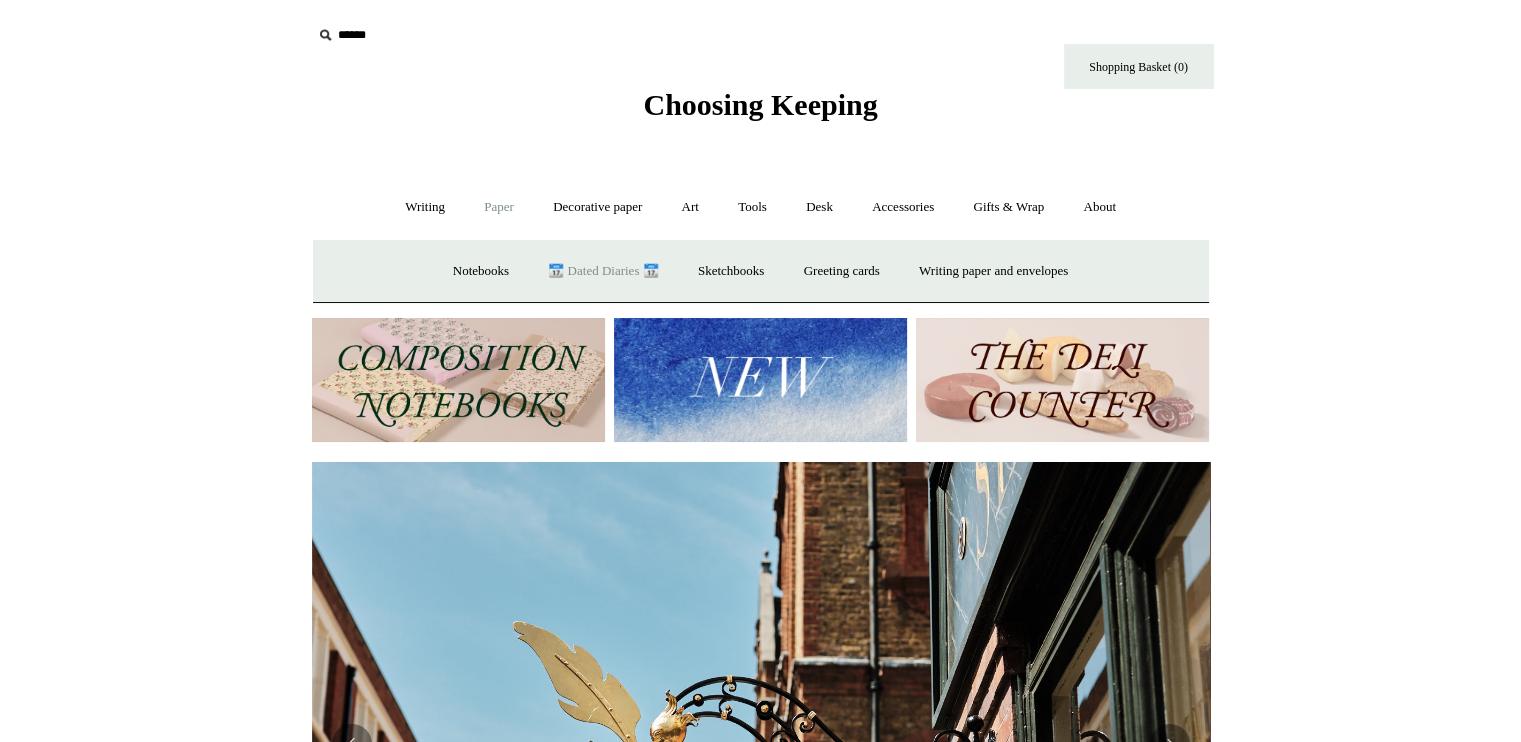 click on "📆 Dated Diaries 📆" at bounding box center [603, 271] 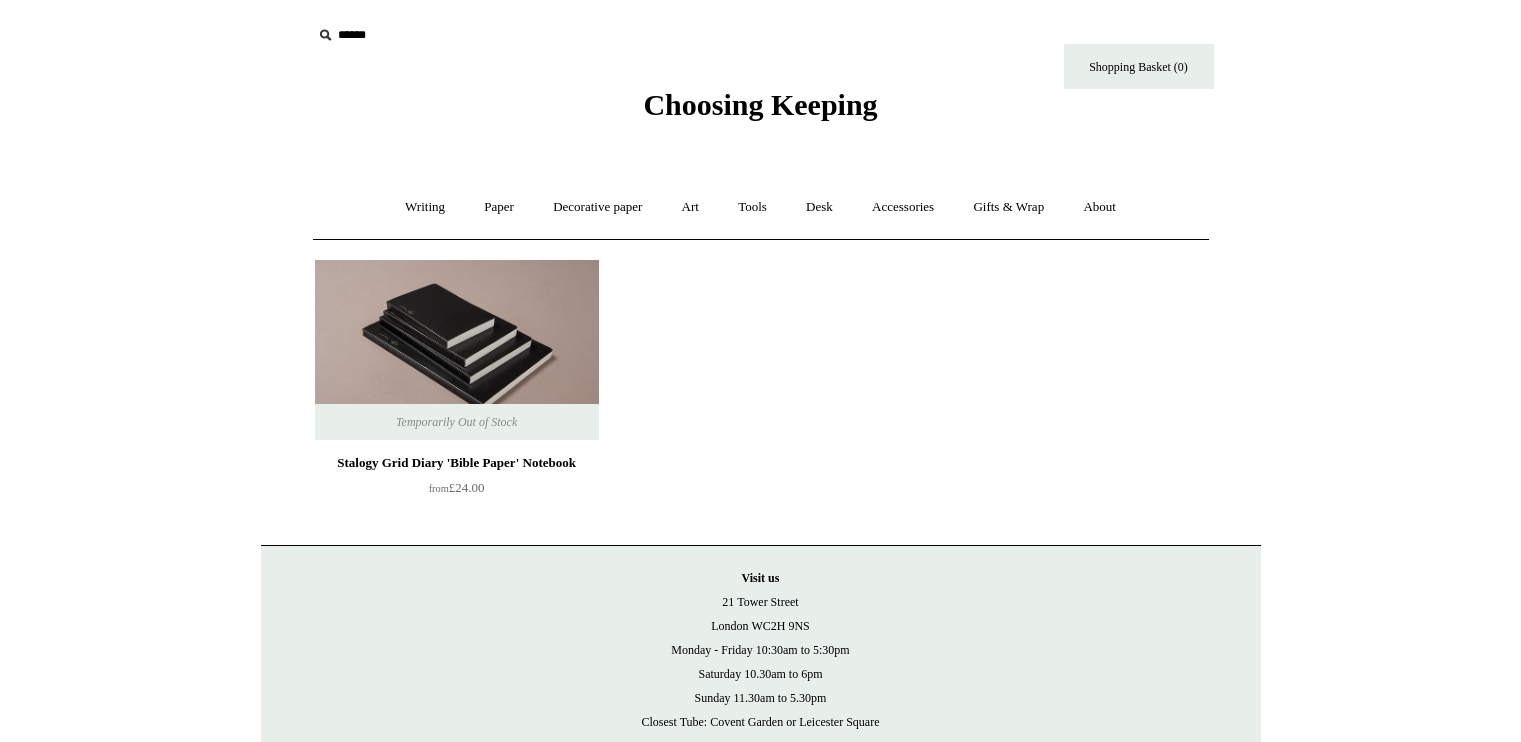 scroll, scrollTop: 0, scrollLeft: 0, axis: both 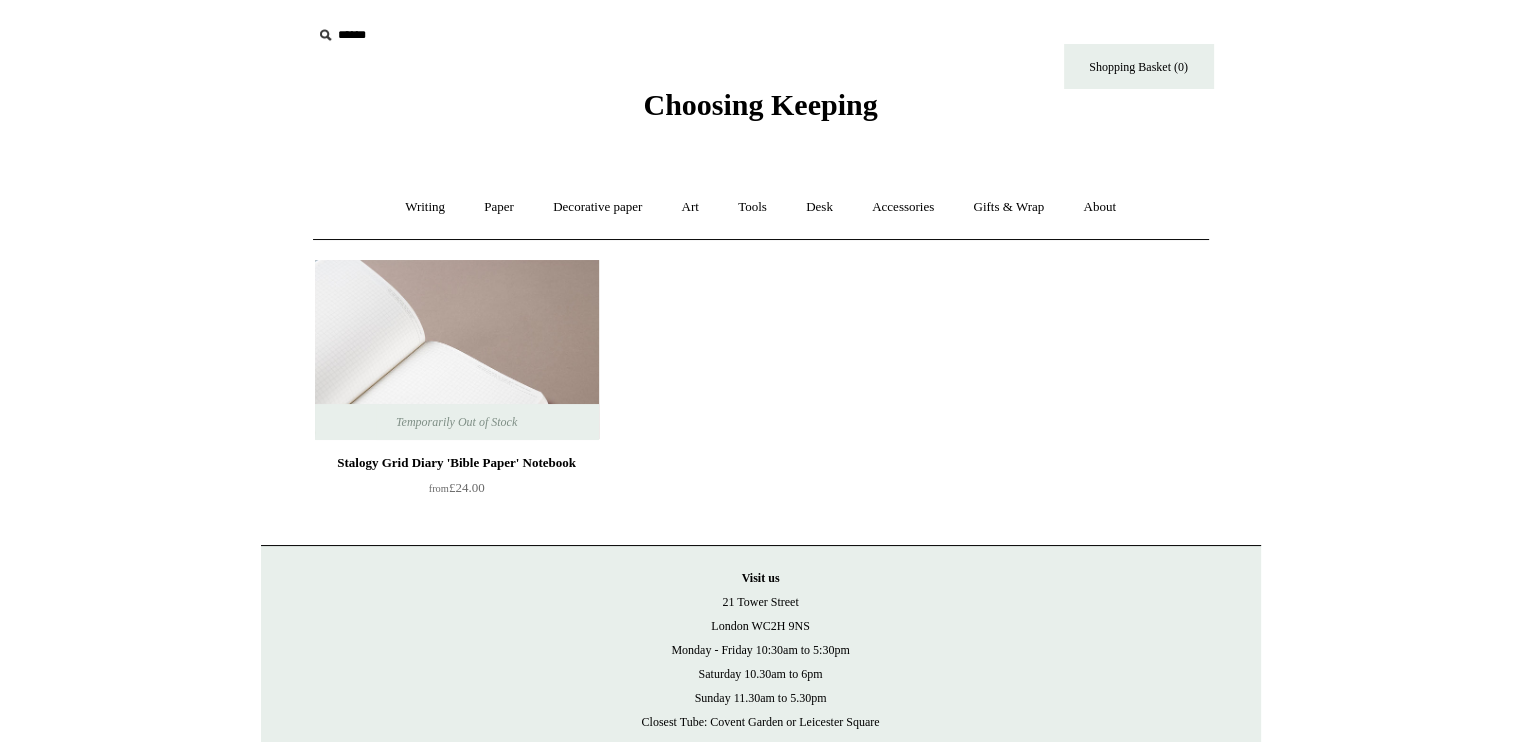 click at bounding box center (457, 350) 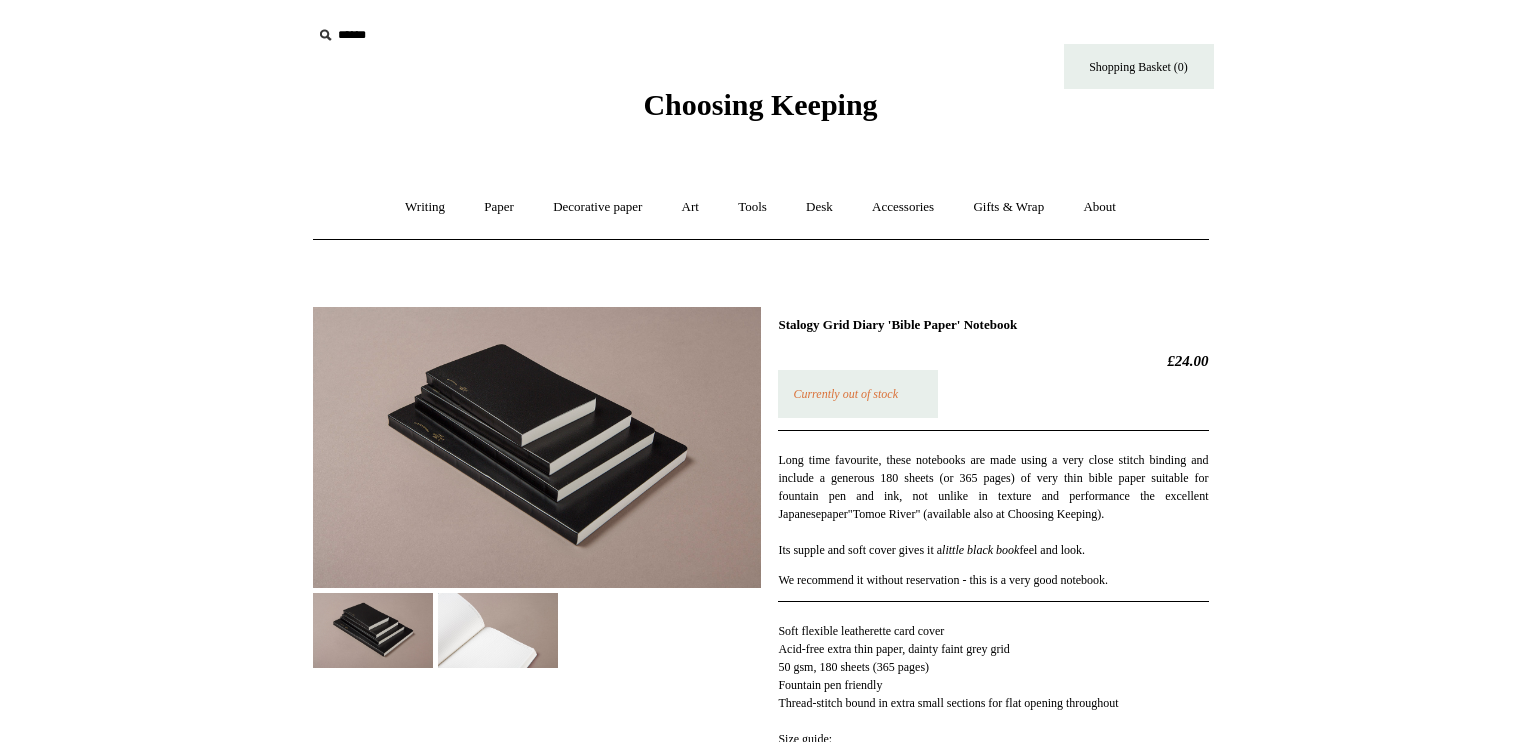 scroll, scrollTop: 0, scrollLeft: 0, axis: both 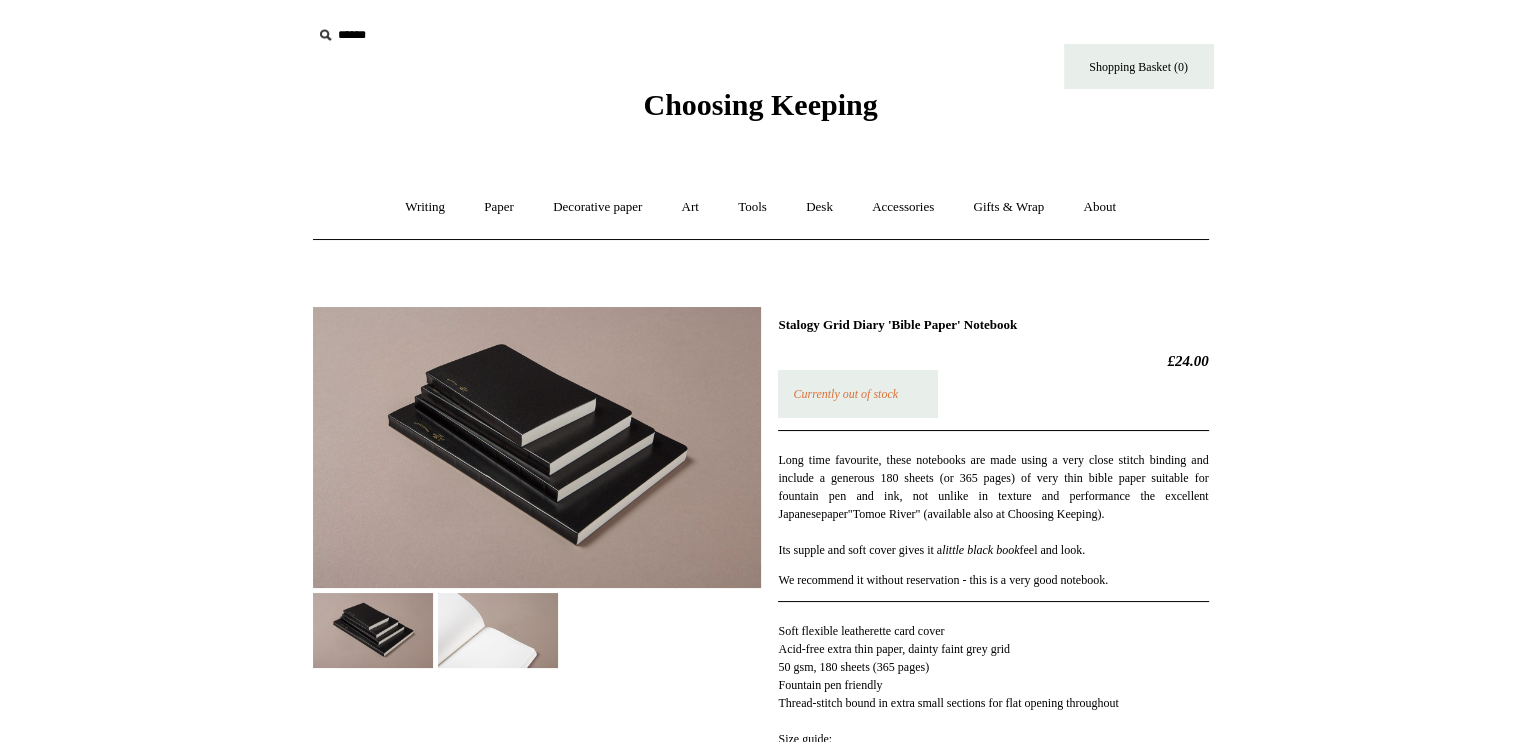 click at bounding box center [498, 630] 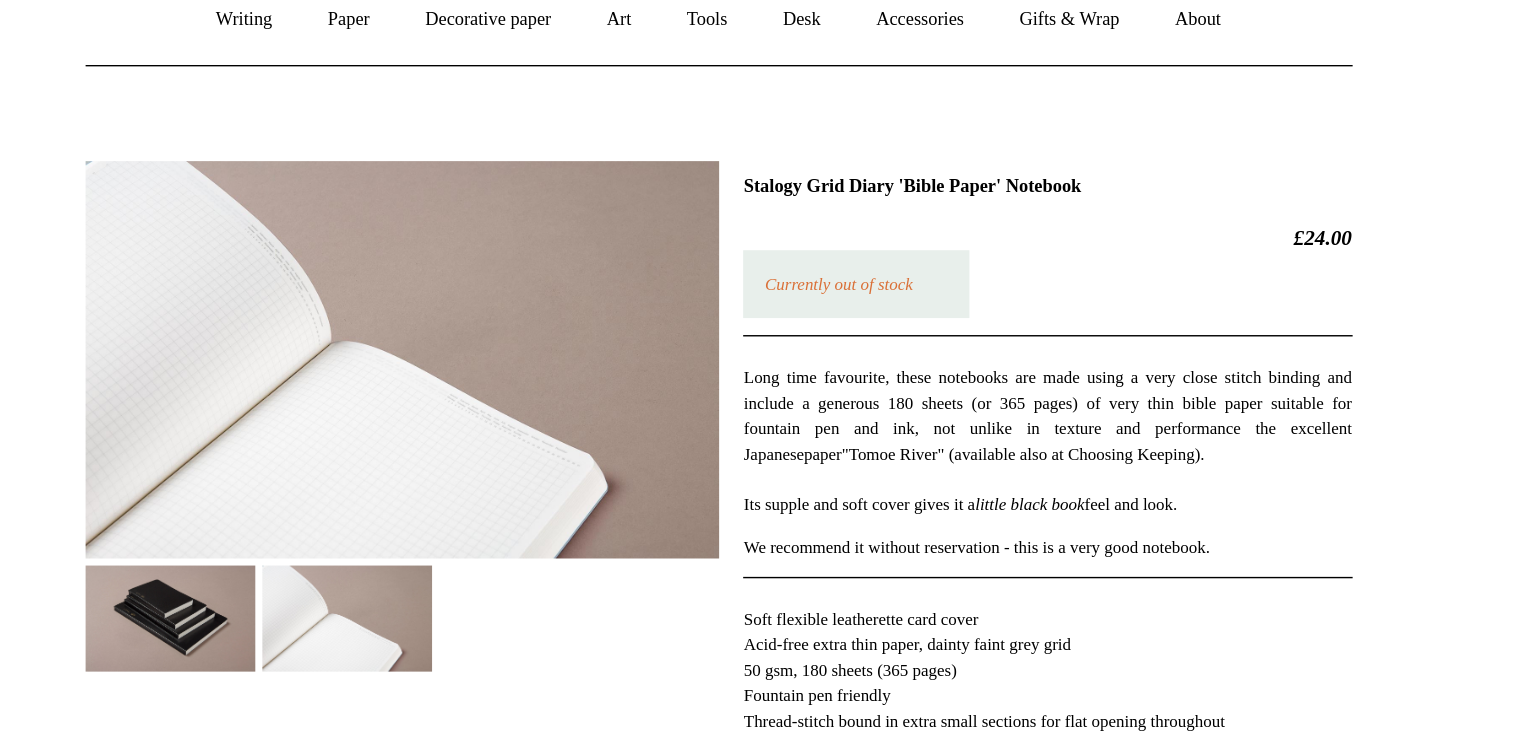 click on "We recommend it without reservation - this is a very good notebook." at bounding box center [993, 580] 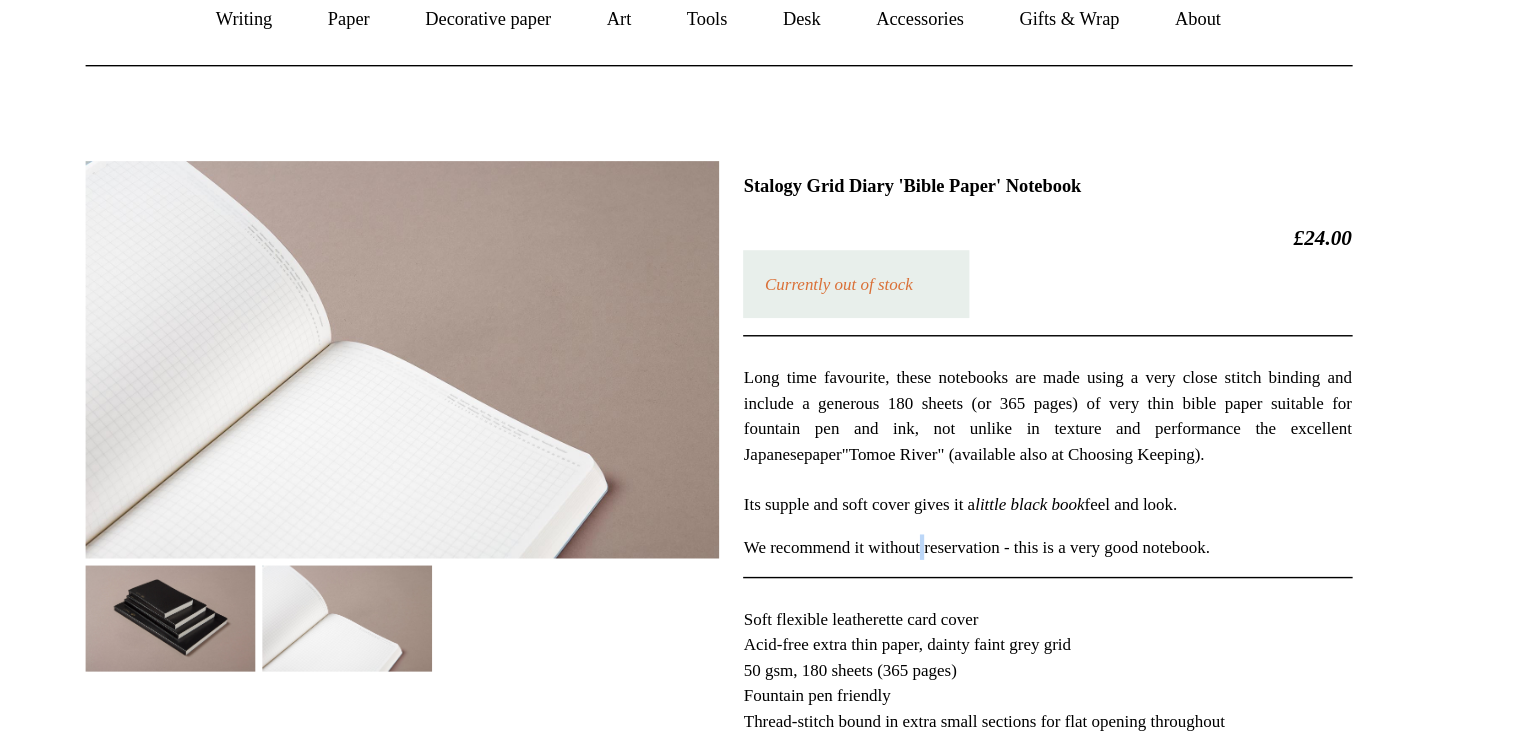 click on "We recommend it without reservation - this is a very good notebook." at bounding box center [993, 580] 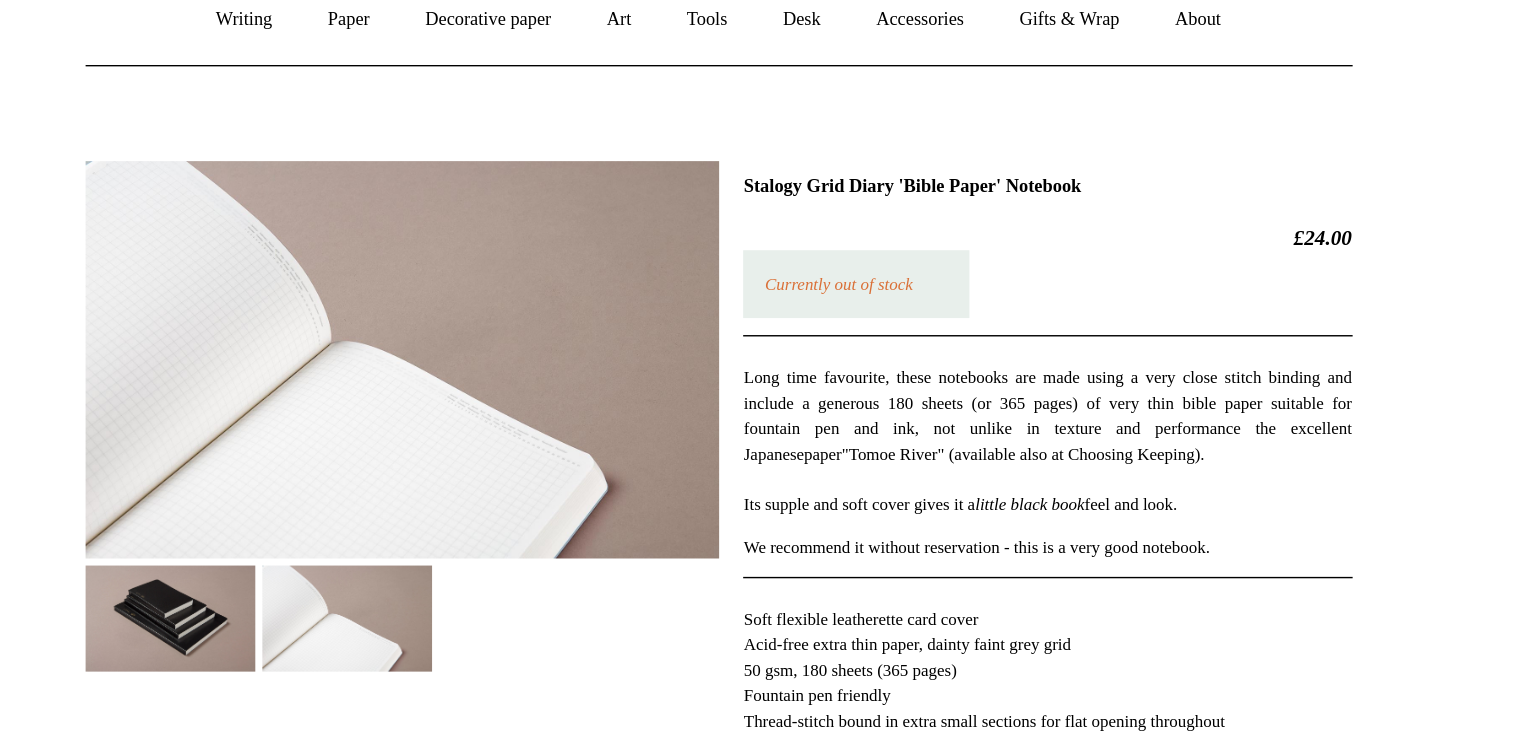 click on "Long time favourite, these notebooks are made using a very close stitch binding and include a generous 180 sheets (or 365 pages) of very thin bible paper suitable for fountain pen and ink, not unlike in texture and performance the excellent Japanese  paper  "Tomoe River" (available also at Choosing Keeping).     Its supple and soft cover gives it a  little black book  feel and look." at bounding box center (993, 505) 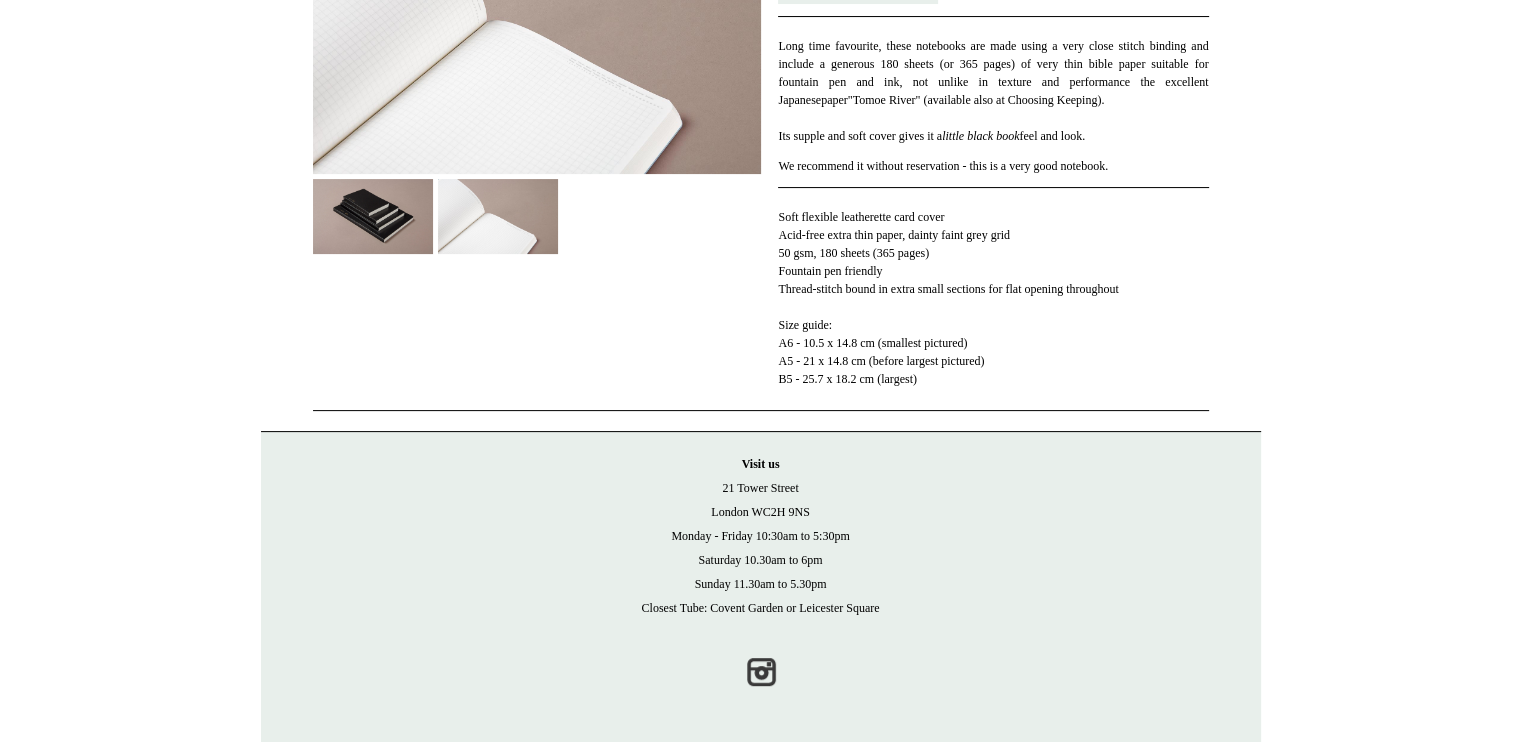 scroll, scrollTop: 0, scrollLeft: 0, axis: both 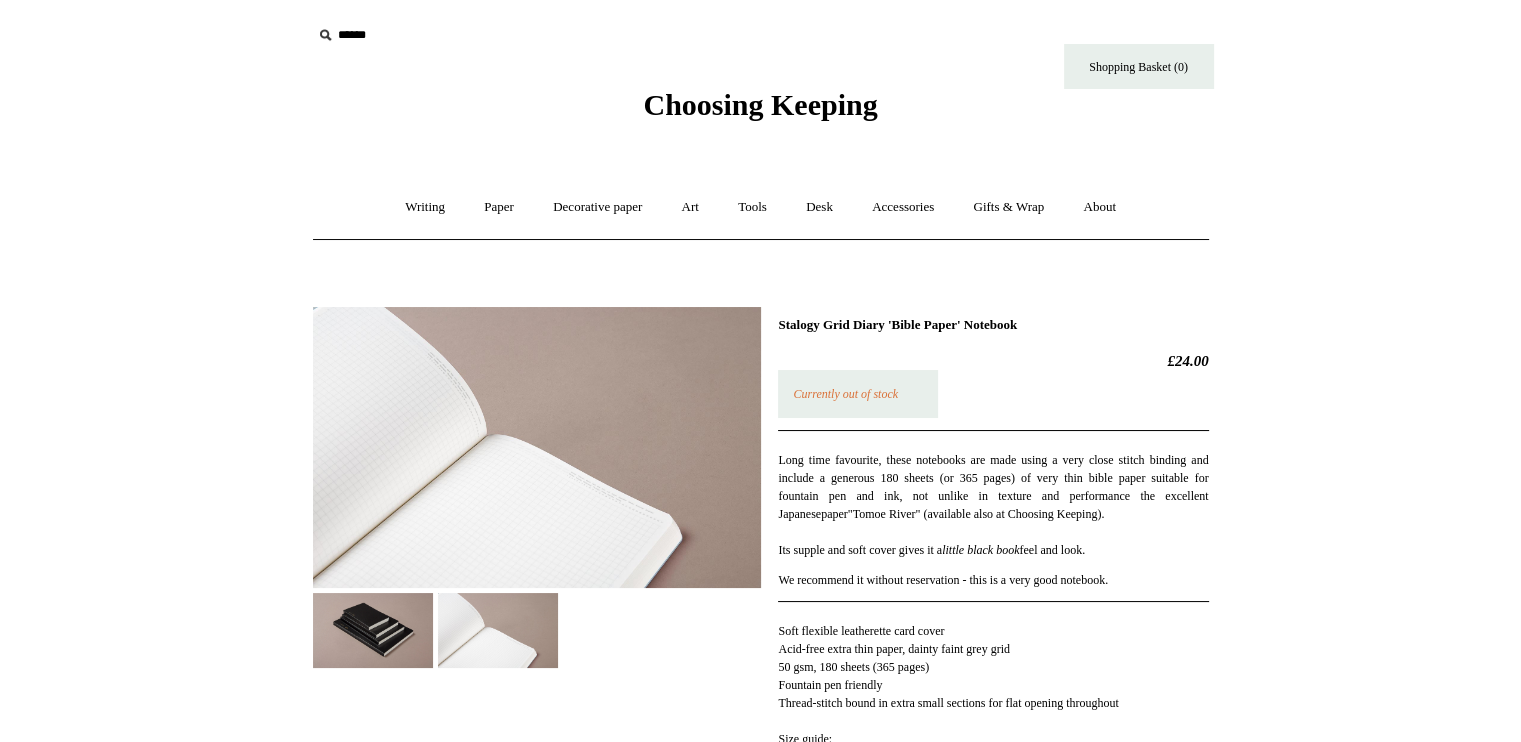 click on "Stalogy Grid Diary 'Bible Paper' Notebook" at bounding box center (993, 325) 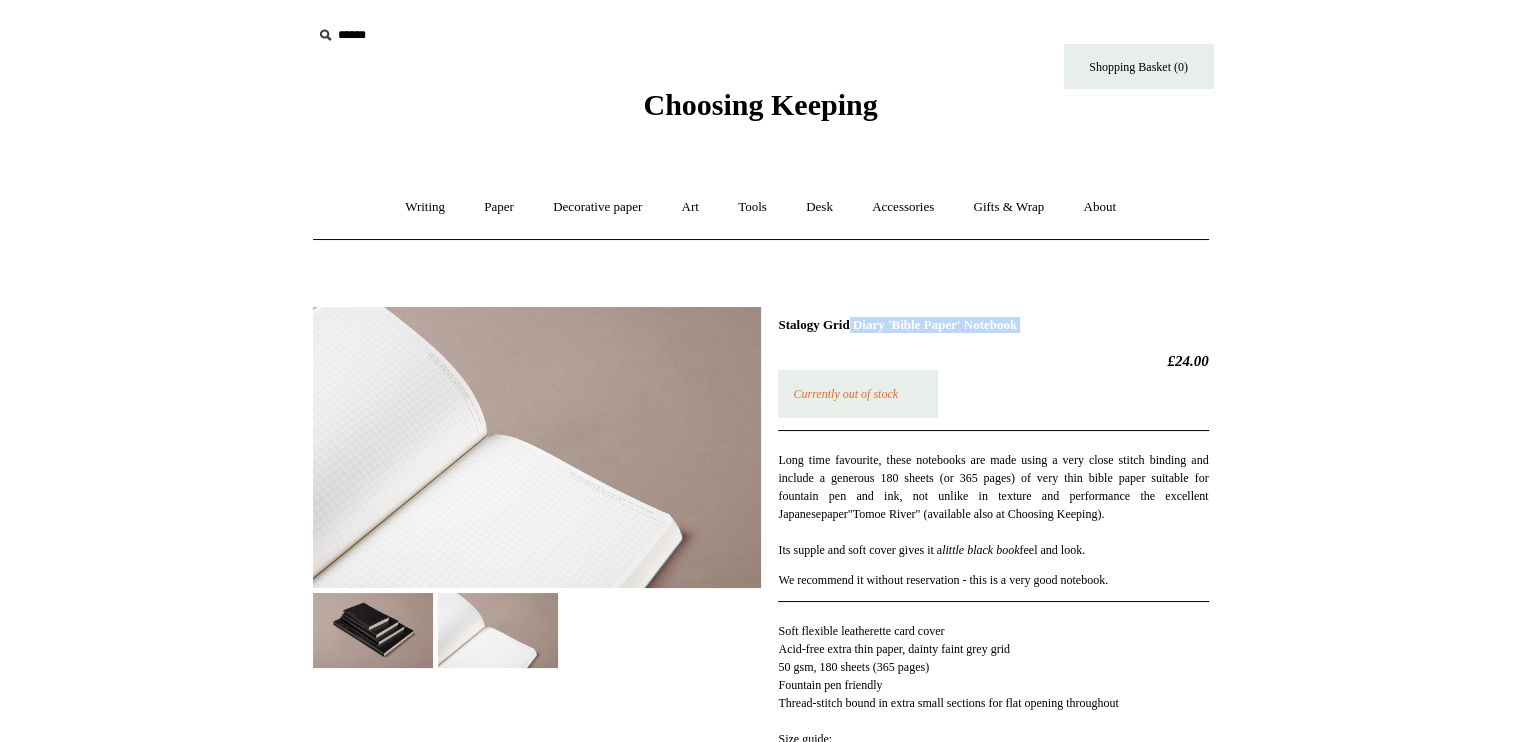 drag, startPoint x: 948, startPoint y: 321, endPoint x: 920, endPoint y: 319, distance: 28.071337 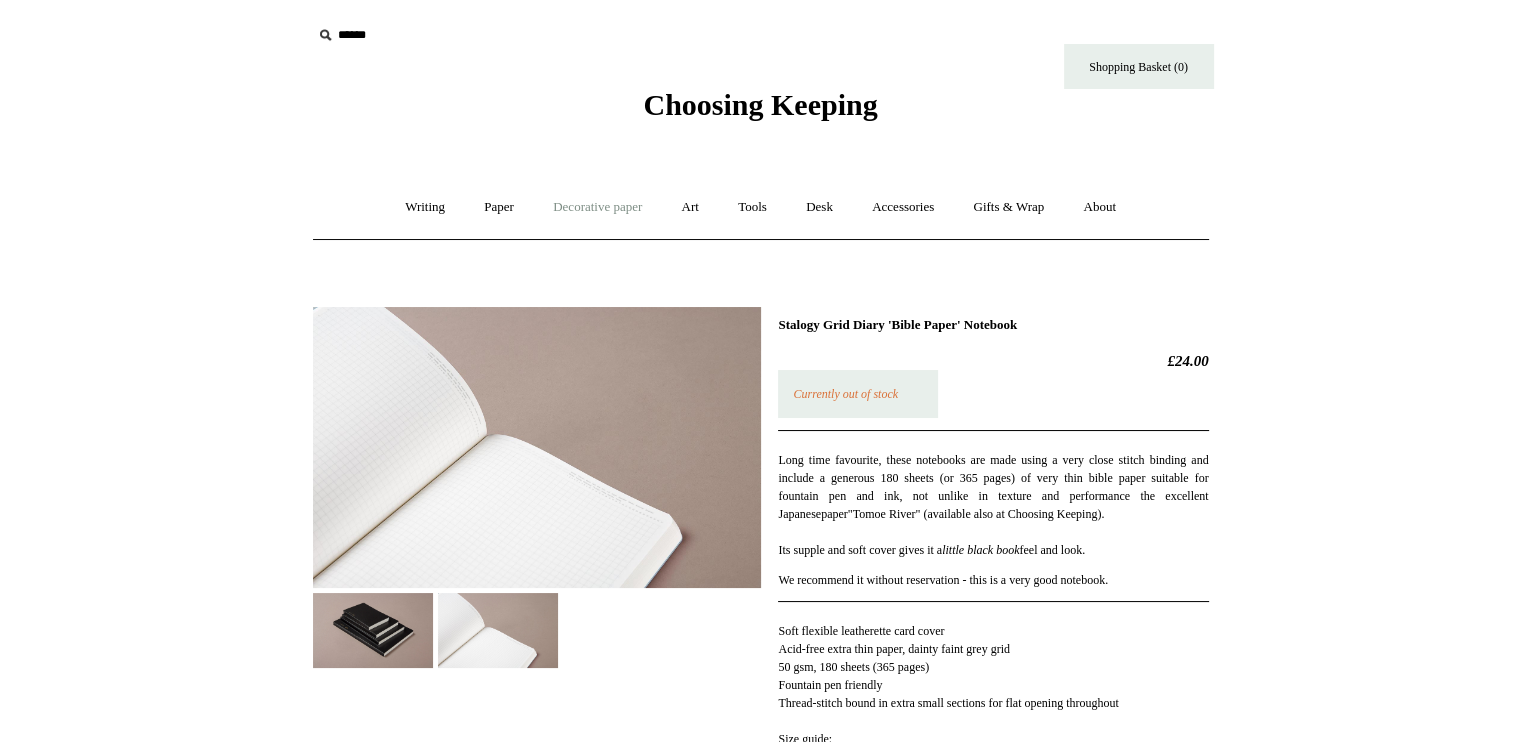 click on "Decorative paper +" at bounding box center [597, 207] 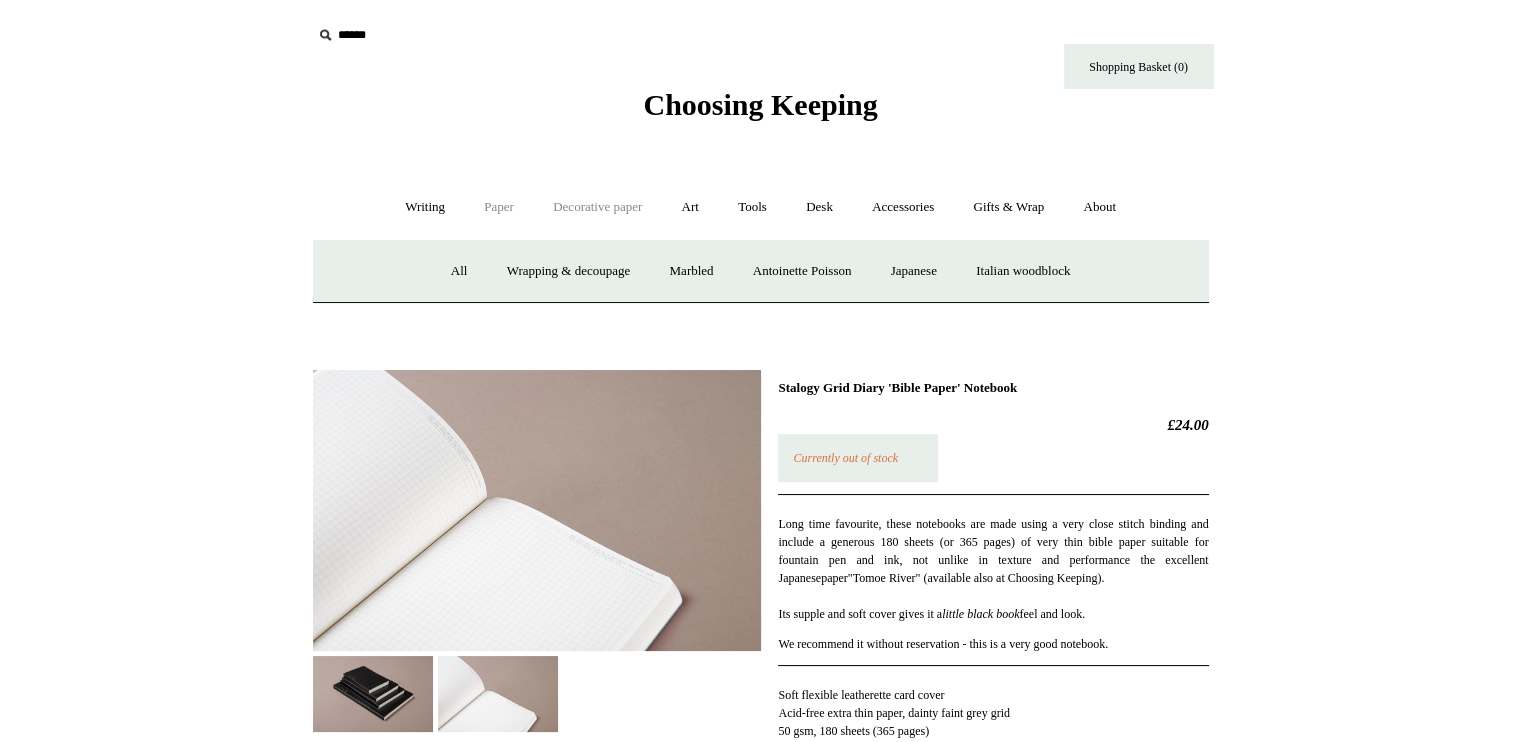 click on "Paper +" at bounding box center [499, 207] 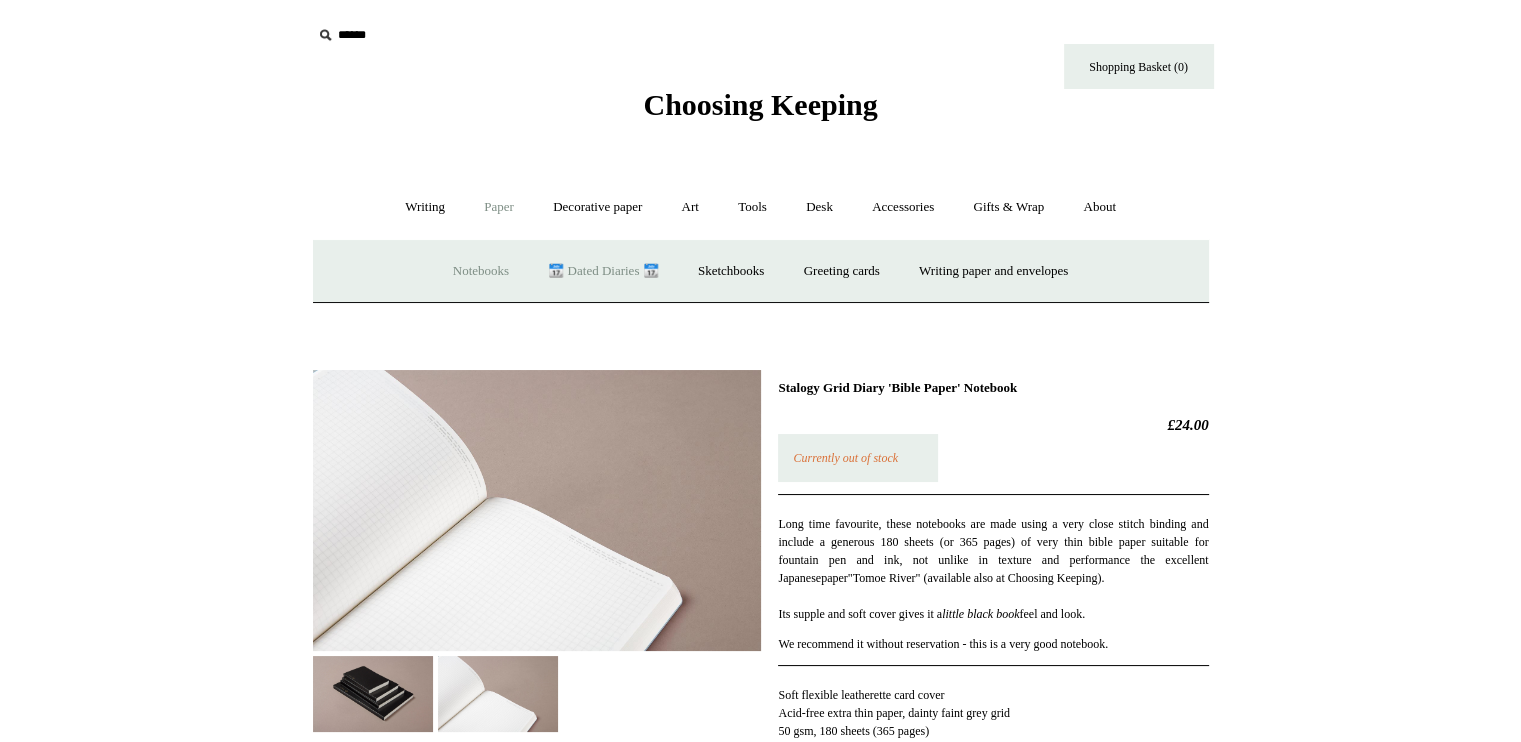 click on "Notebooks +" at bounding box center [481, 271] 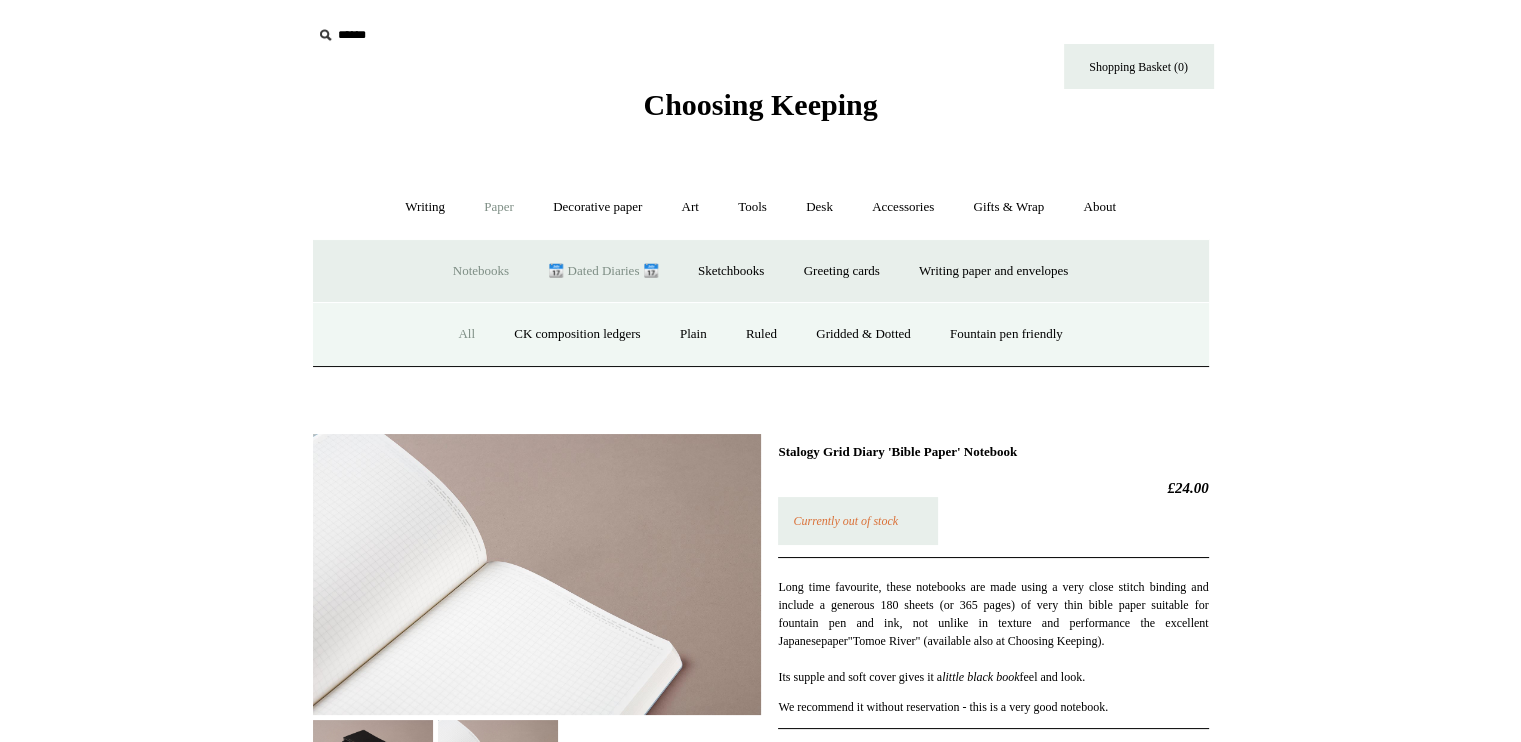 click on "All" at bounding box center [466, 334] 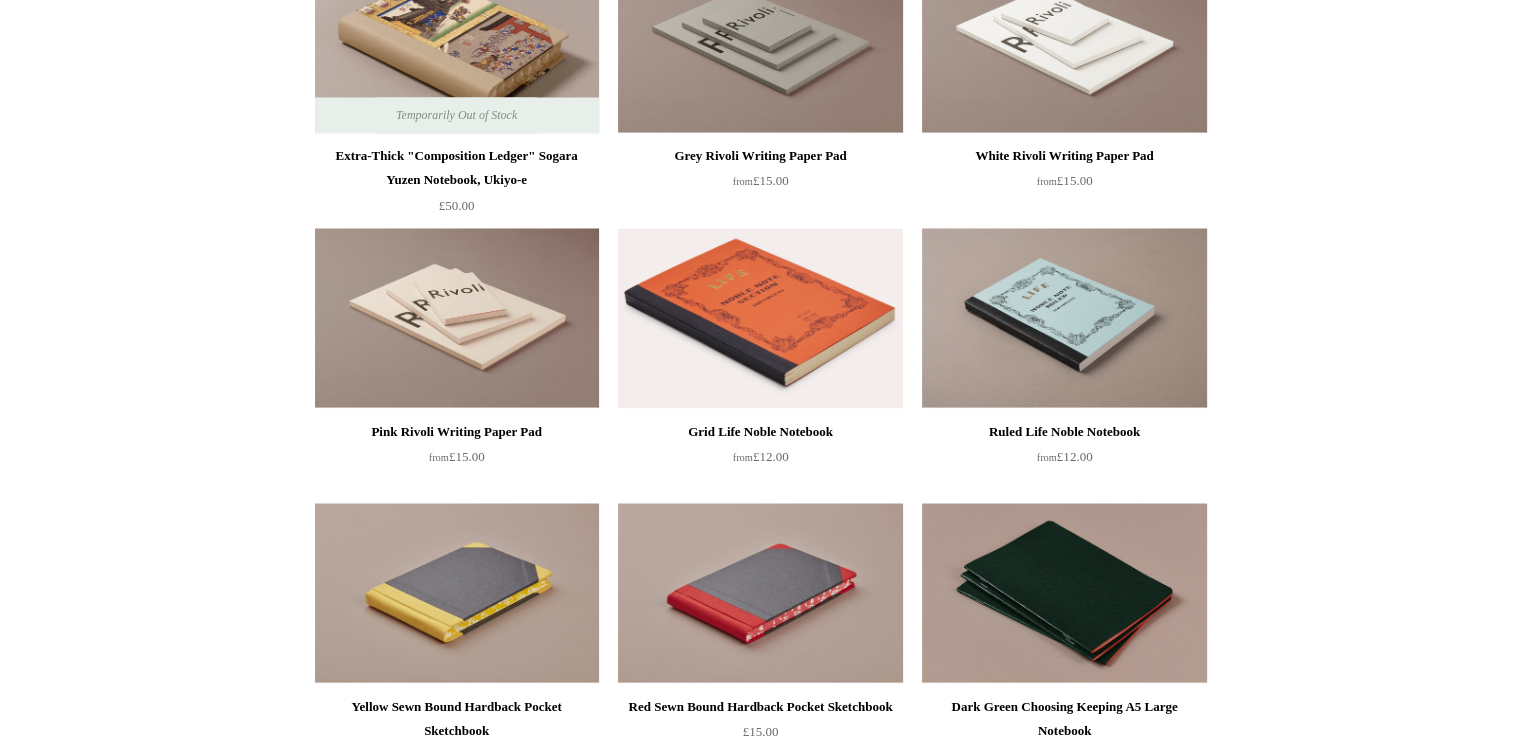 scroll, scrollTop: 3608, scrollLeft: 0, axis: vertical 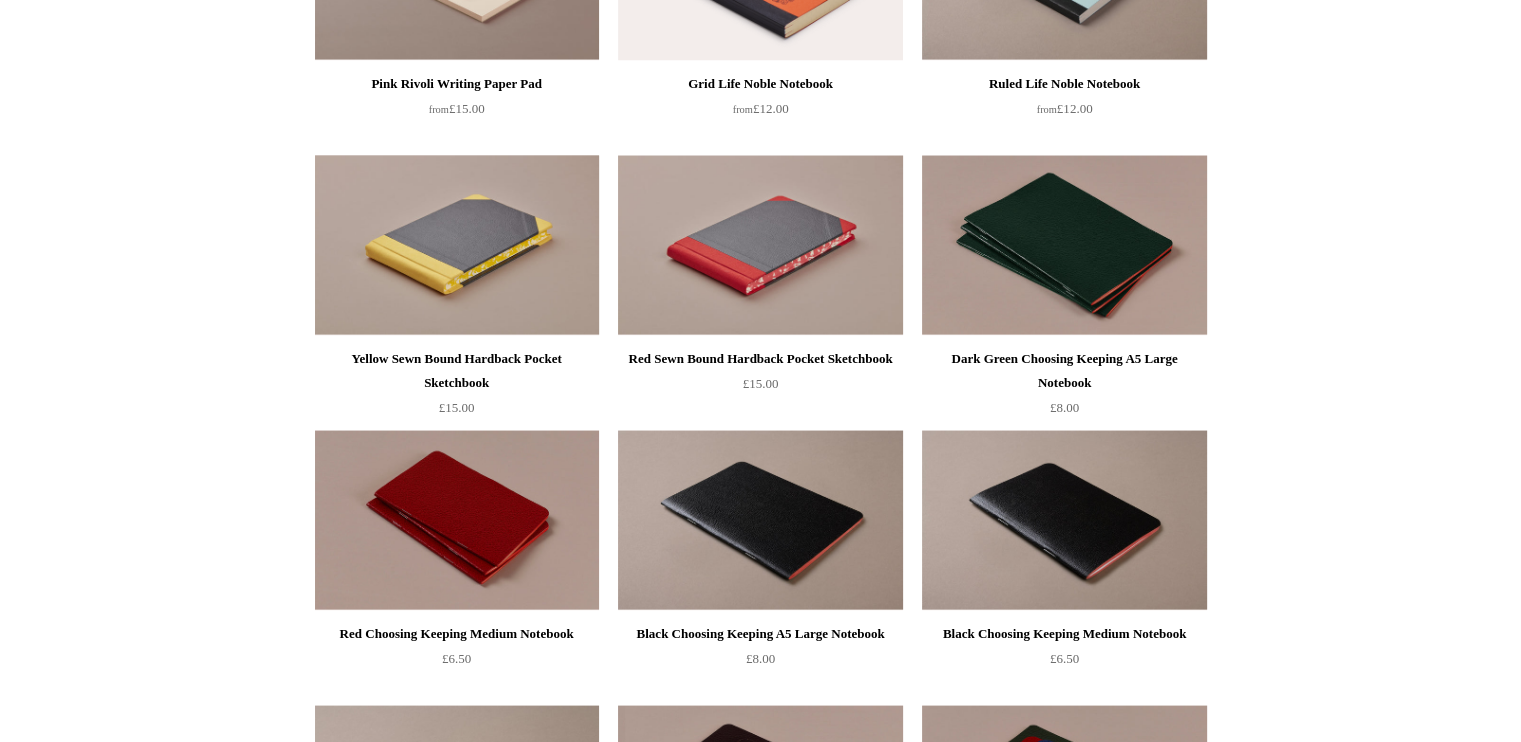 click at bounding box center [457, 246] 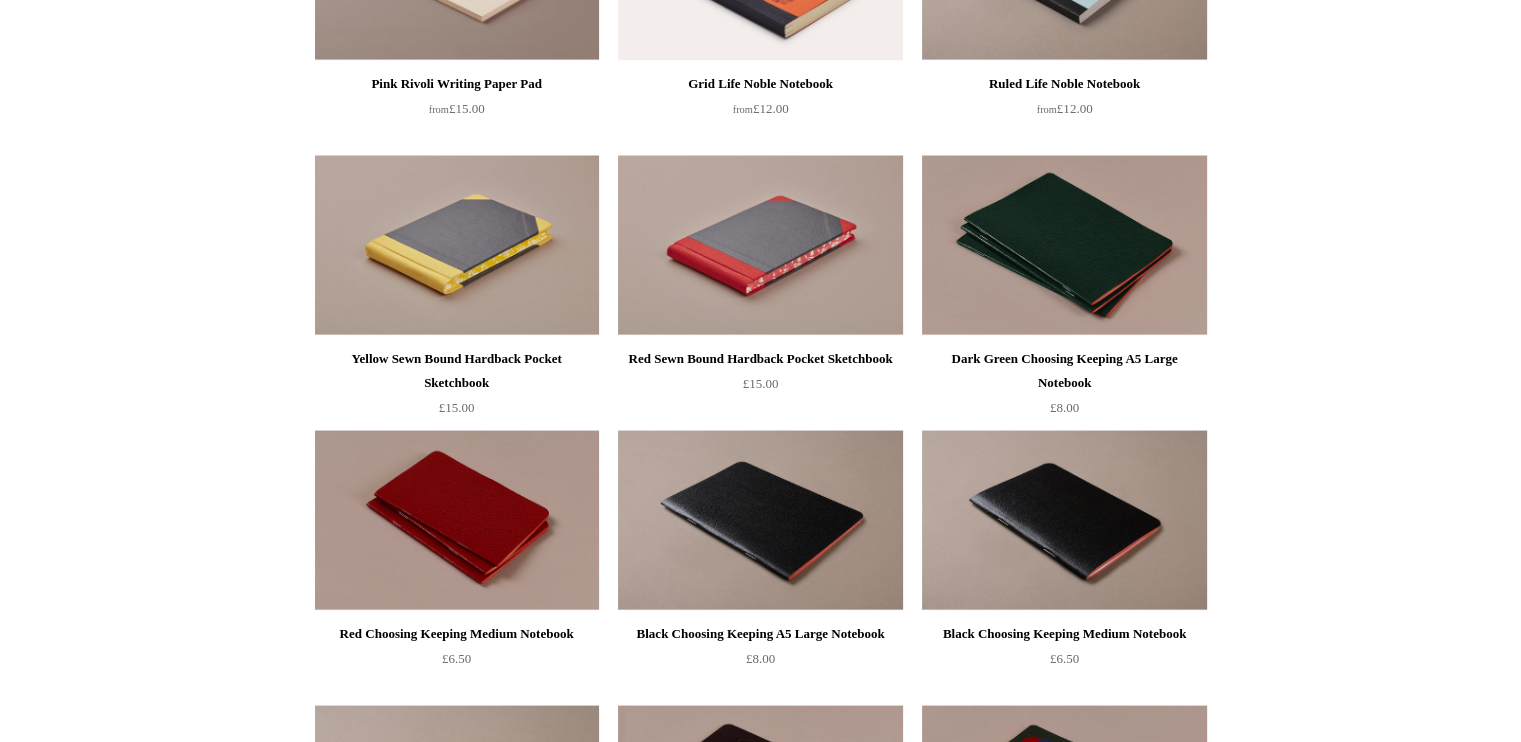 click on "Menu
Choosing Keeping
*
Shipping Information
Shopping Basket (0)
*
⤺
+ +" at bounding box center (760, 2250) 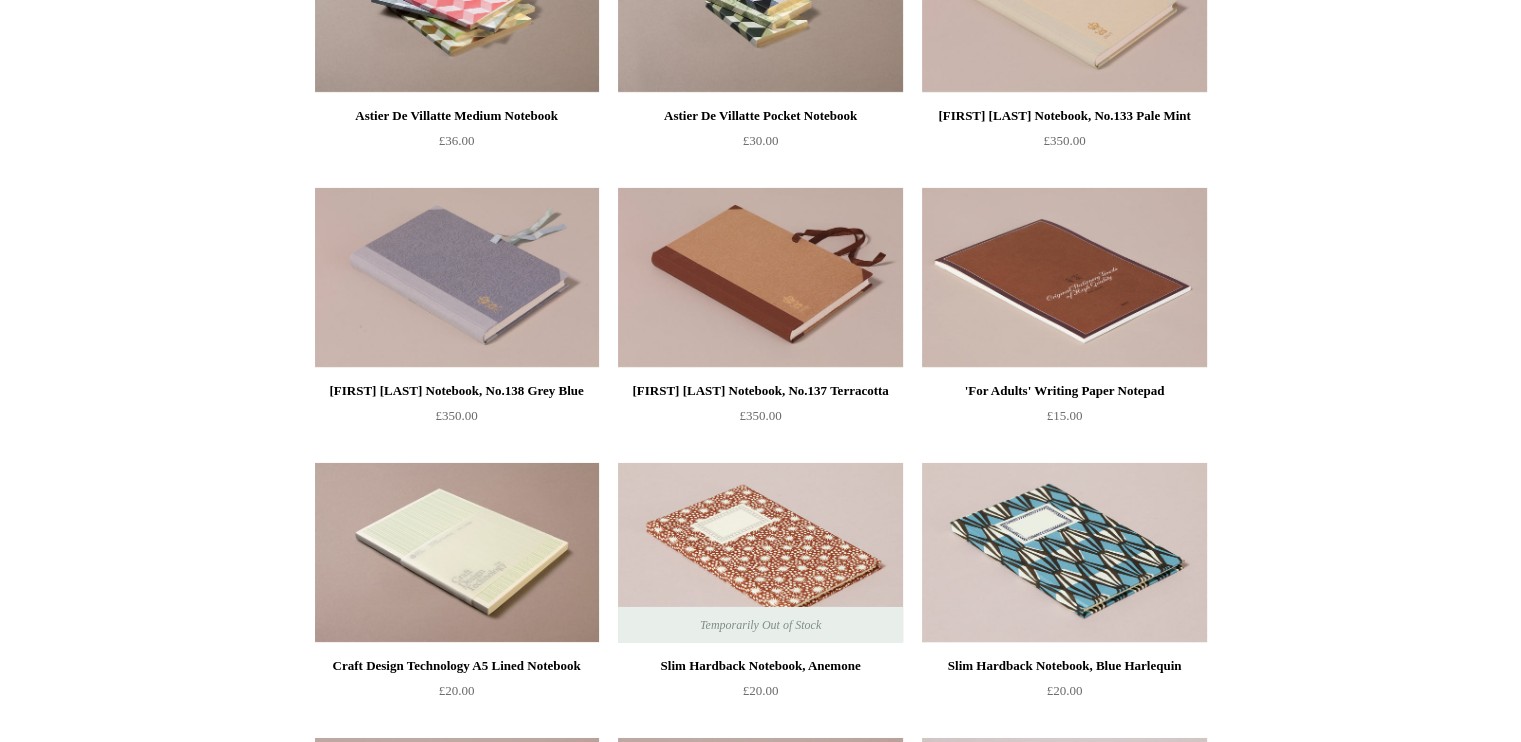 scroll, scrollTop: 7321, scrollLeft: 0, axis: vertical 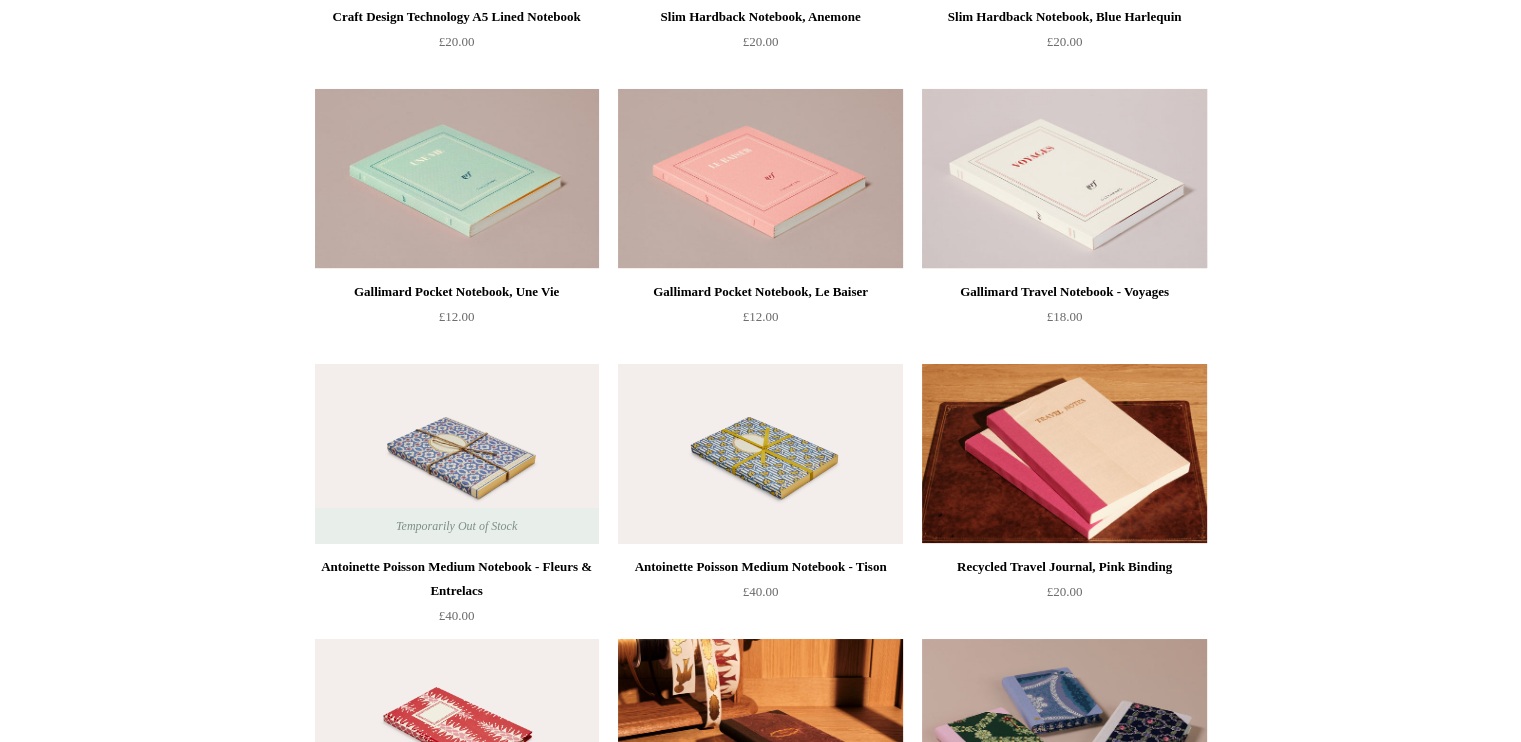 click at bounding box center (1064, 179) 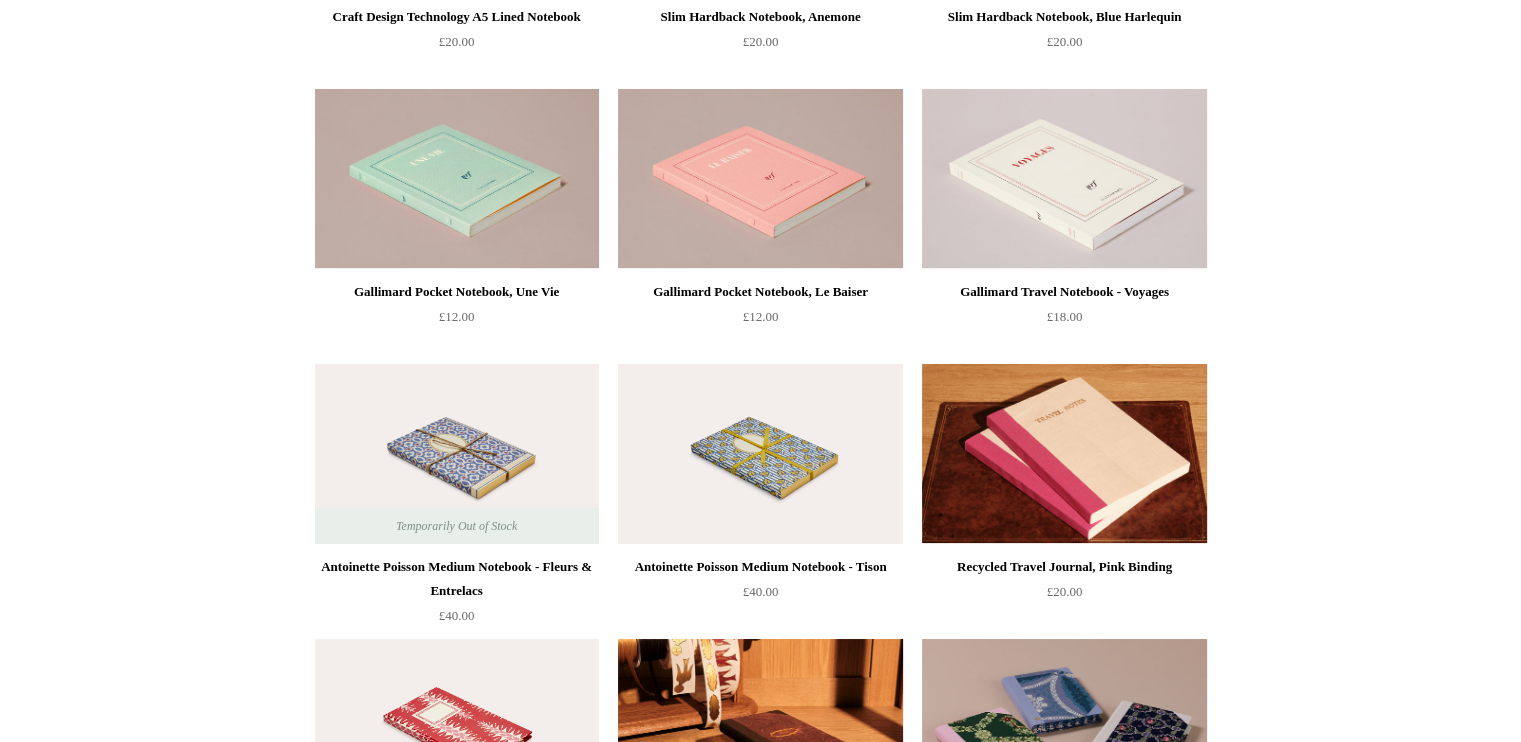 click on "Menu
Choosing Keeping
*
Shipping Information
Shopping Basket (0)
*
⤺
+ +" at bounding box center [760, -1117] 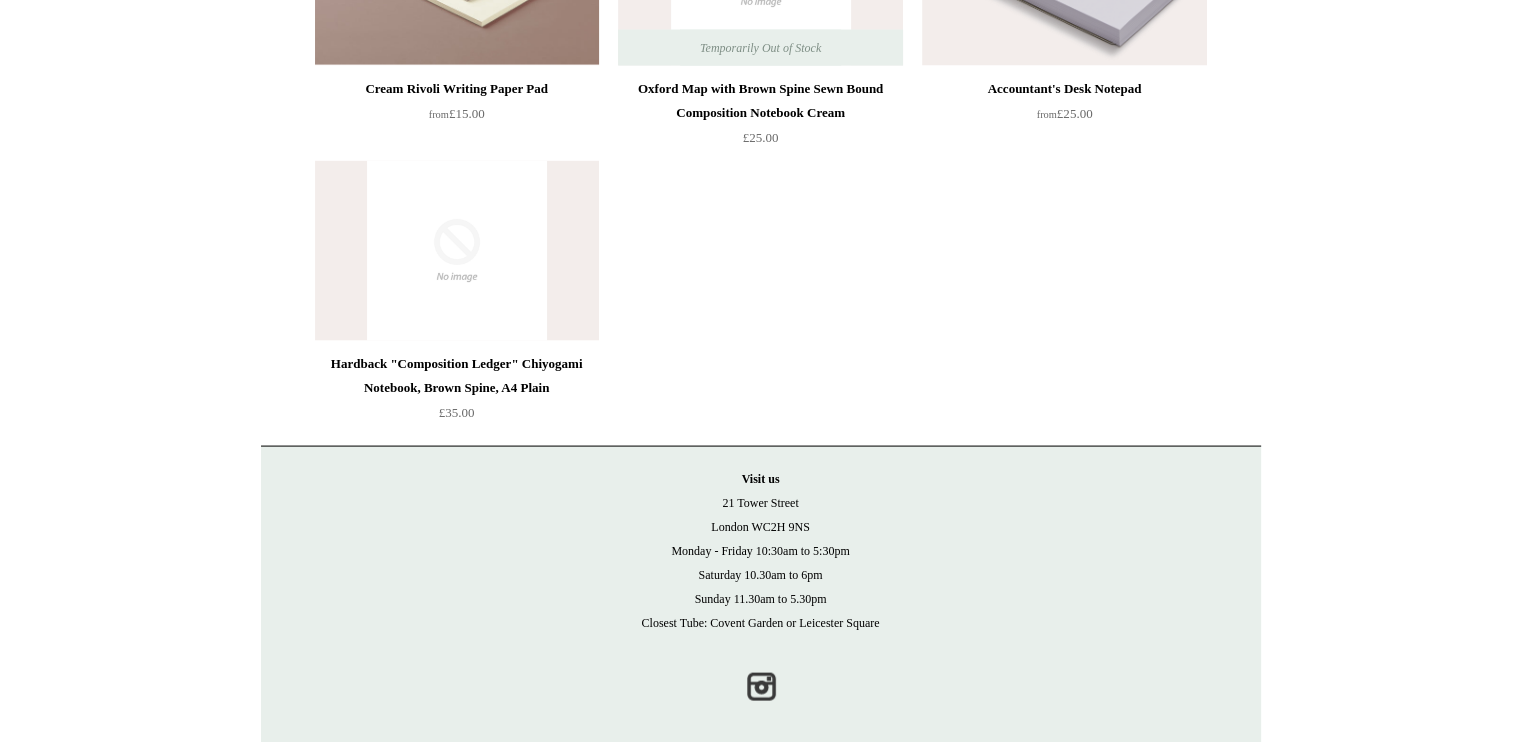 scroll, scrollTop: 11664, scrollLeft: 0, axis: vertical 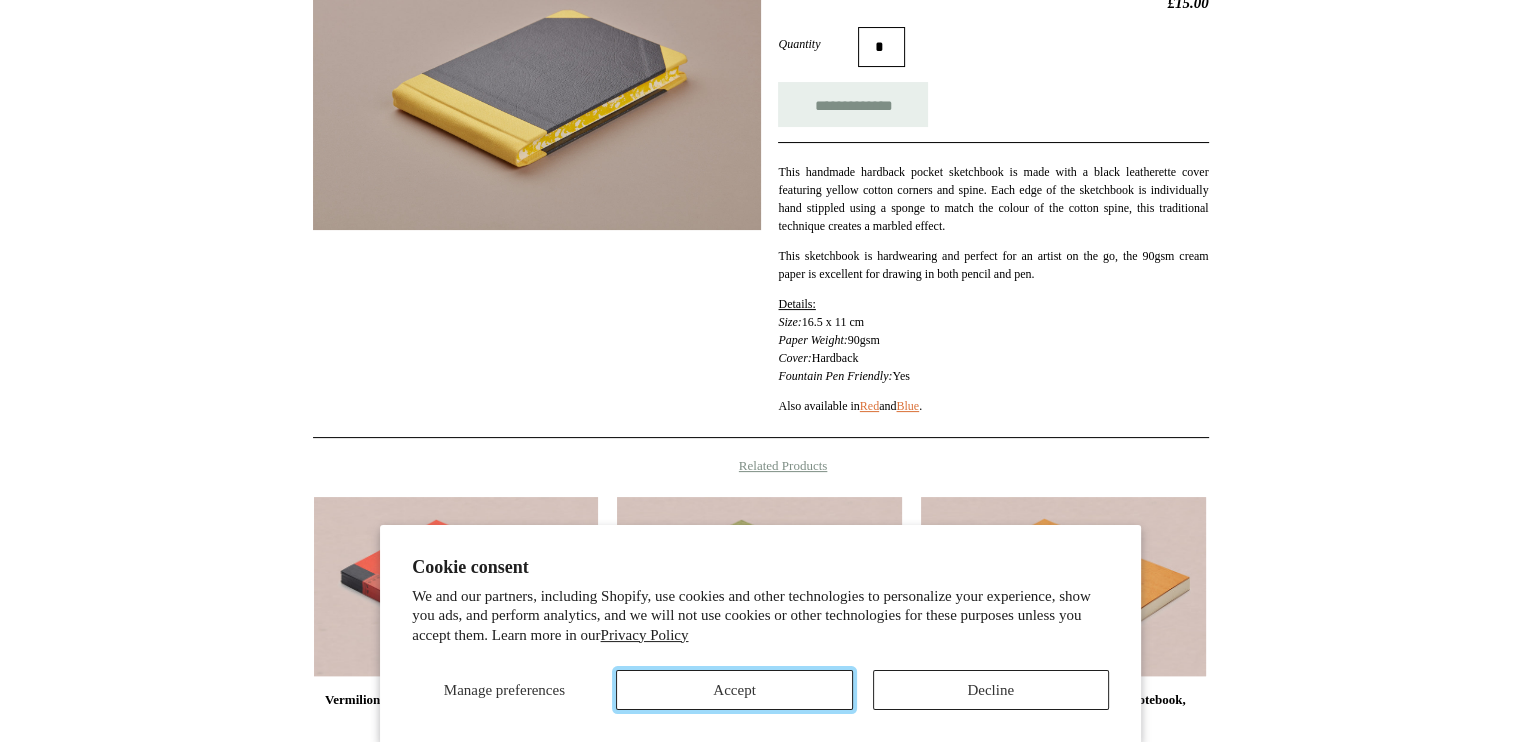 click on "Accept" at bounding box center [734, 690] 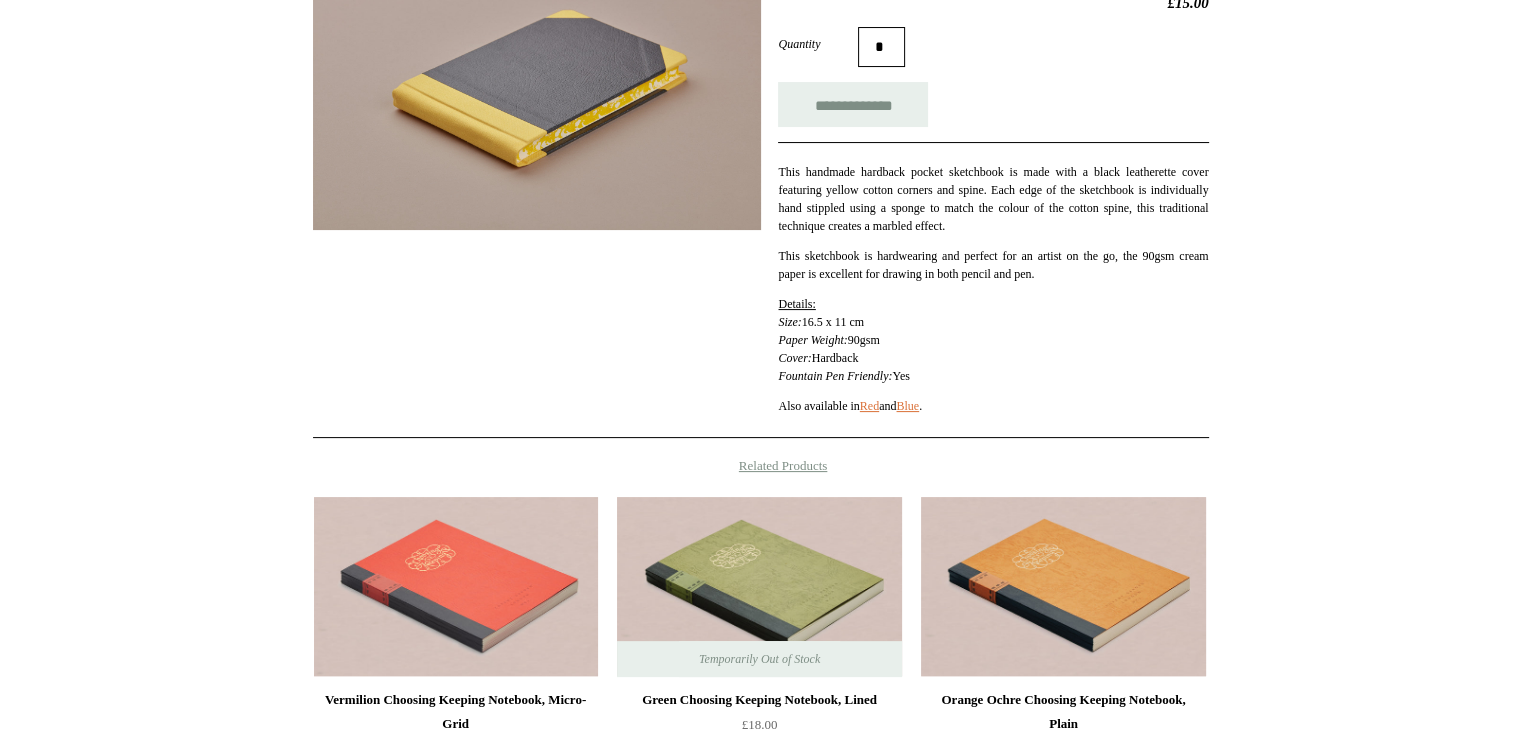 click at bounding box center [537, 89] 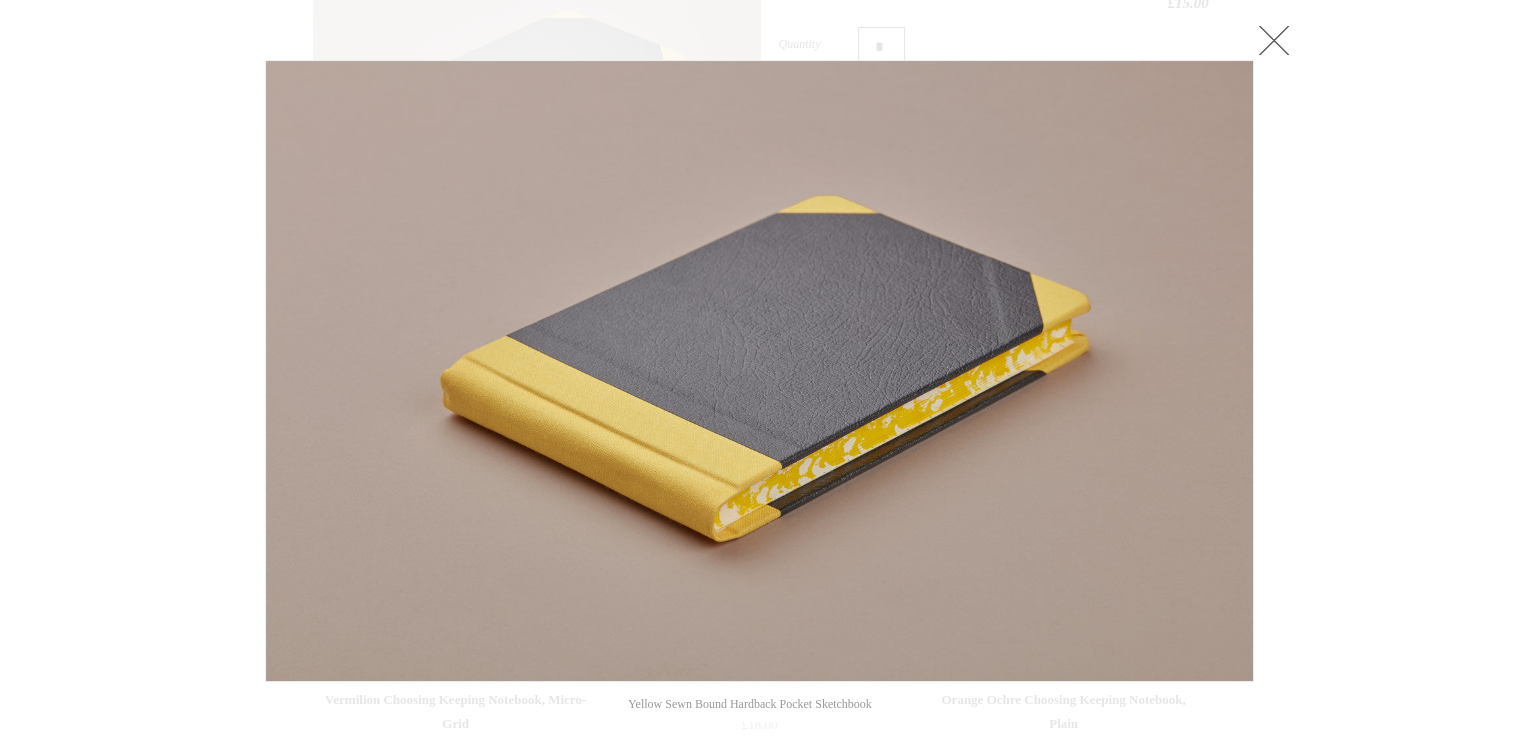 click at bounding box center (759, 371) 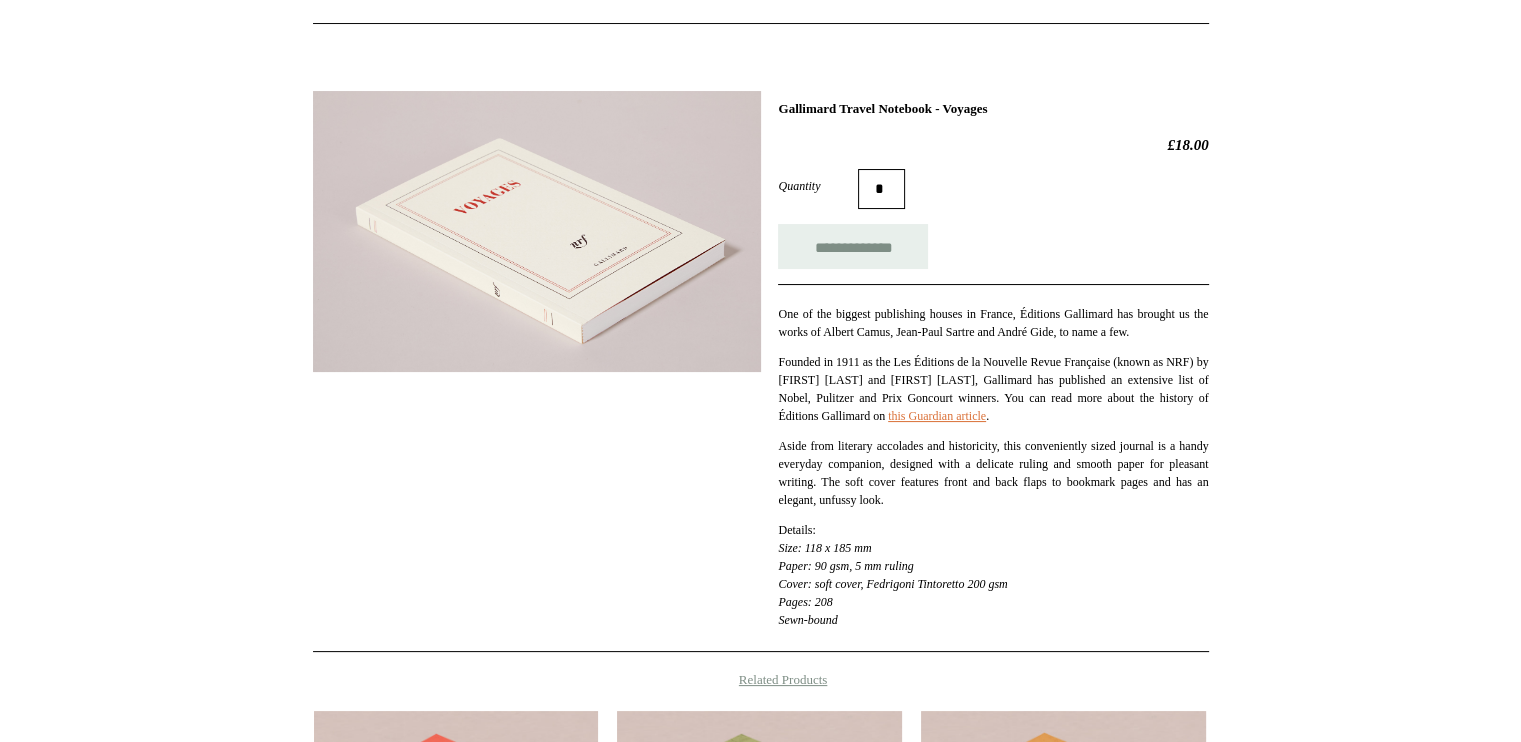 scroll, scrollTop: 210, scrollLeft: 0, axis: vertical 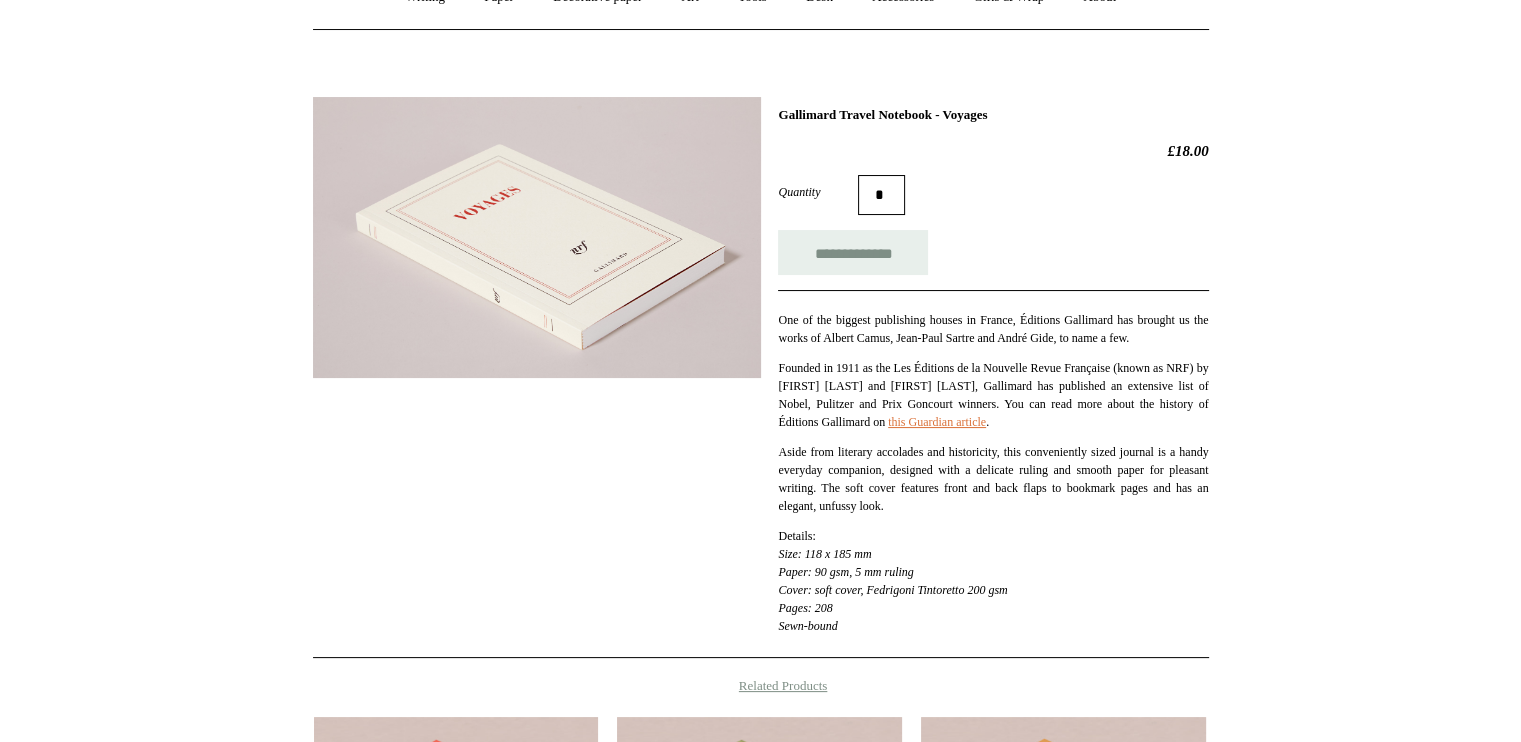 click on "**********" at bounding box center [761, 370] 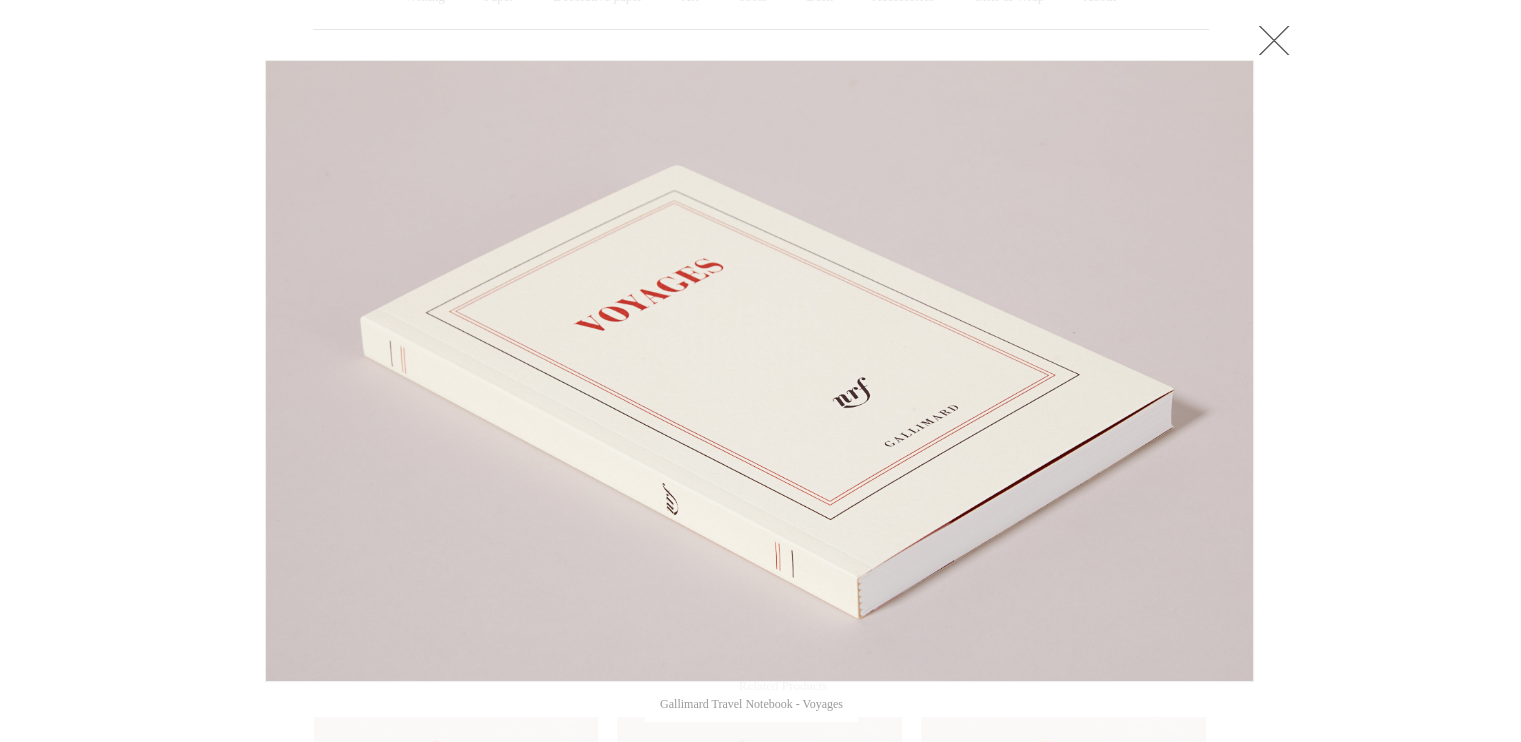 click at bounding box center [759, 371] 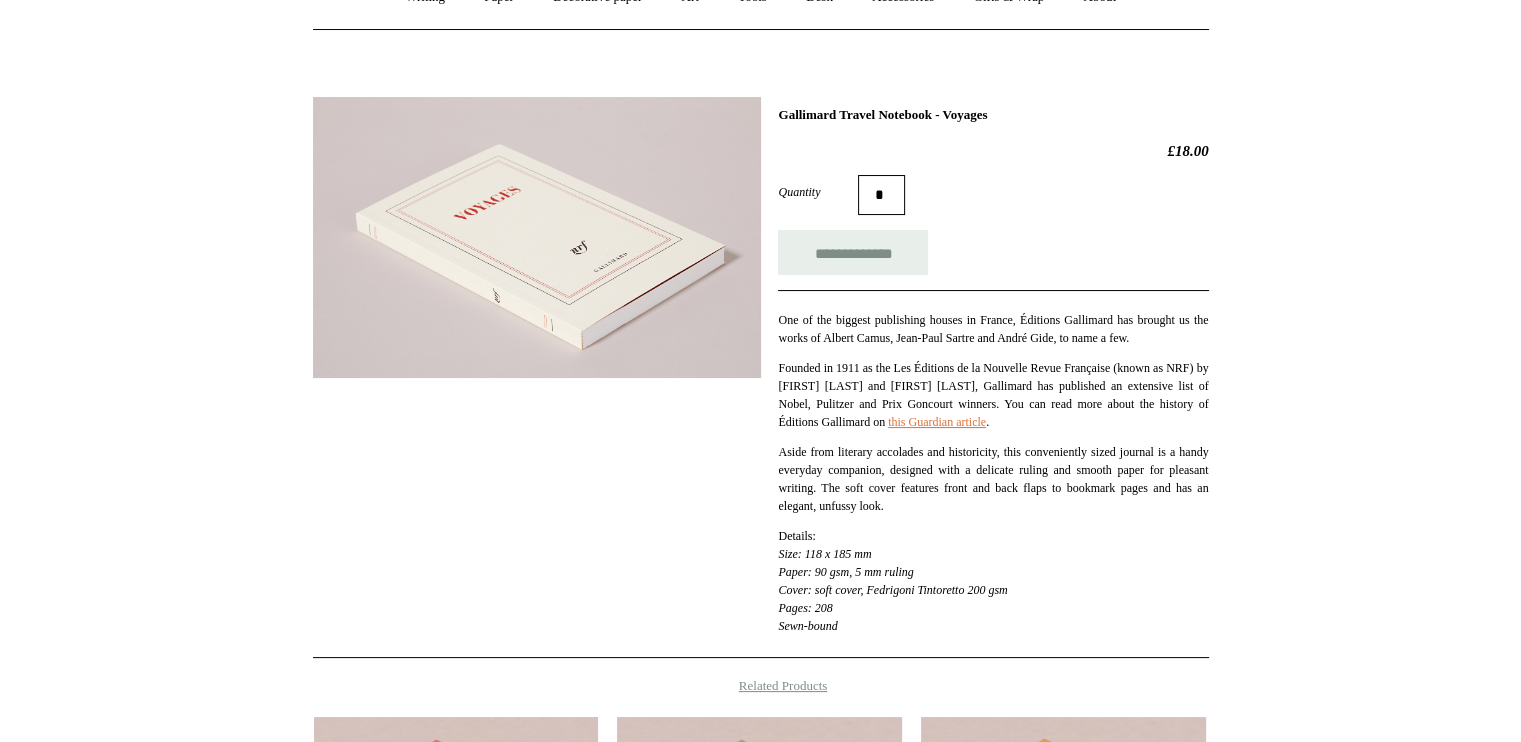 click on "**********" at bounding box center [761, 370] 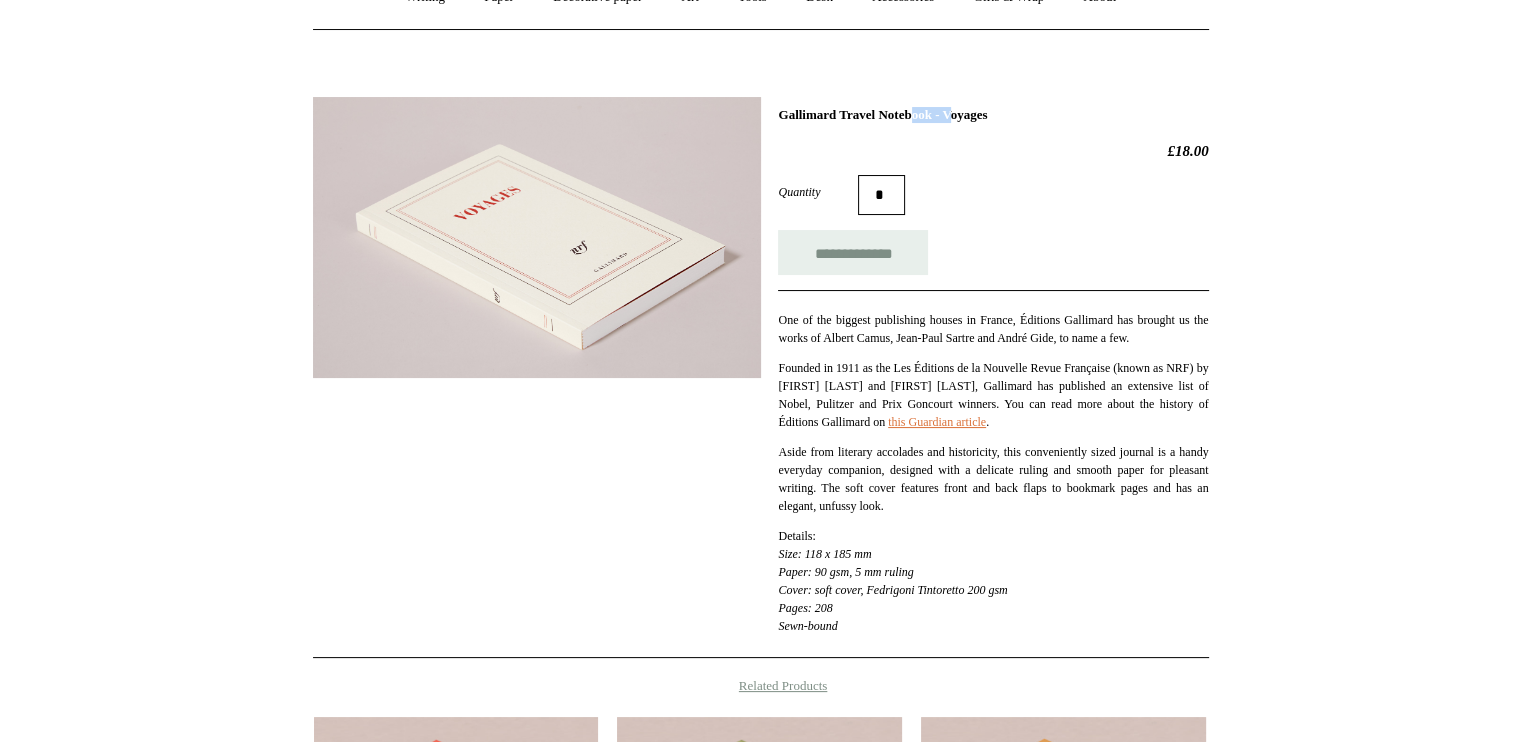click on "**********" at bounding box center [761, 370] 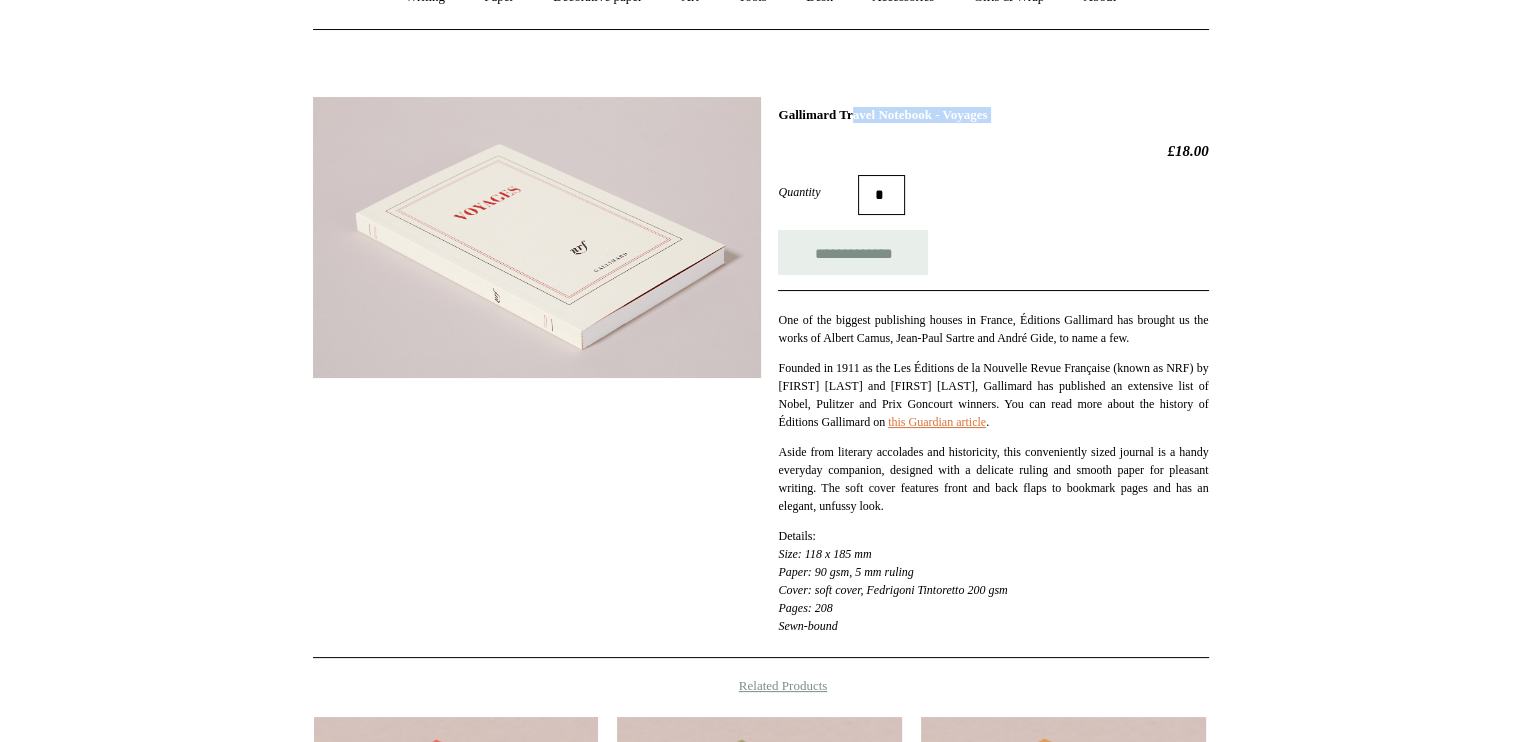 click on "**********" at bounding box center (761, 370) 